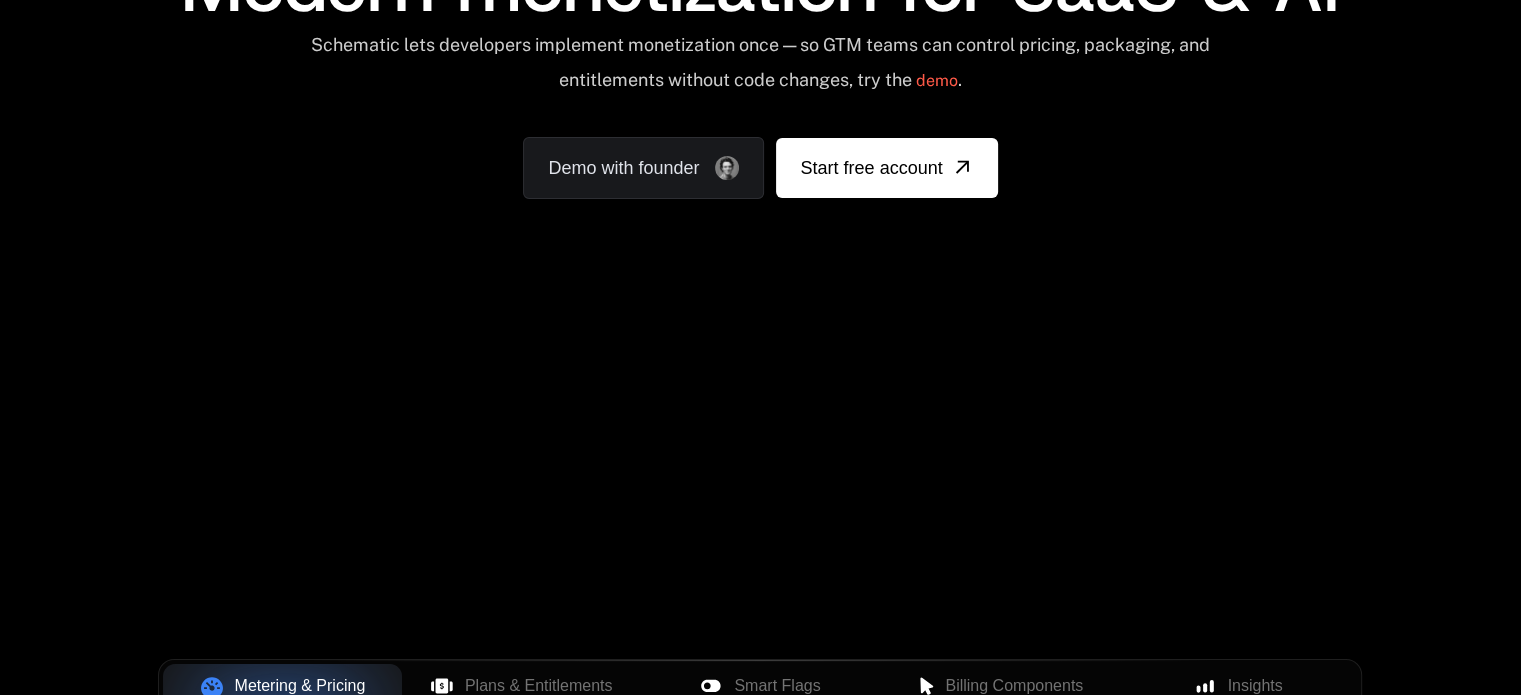 scroll, scrollTop: 255, scrollLeft: 0, axis: vertical 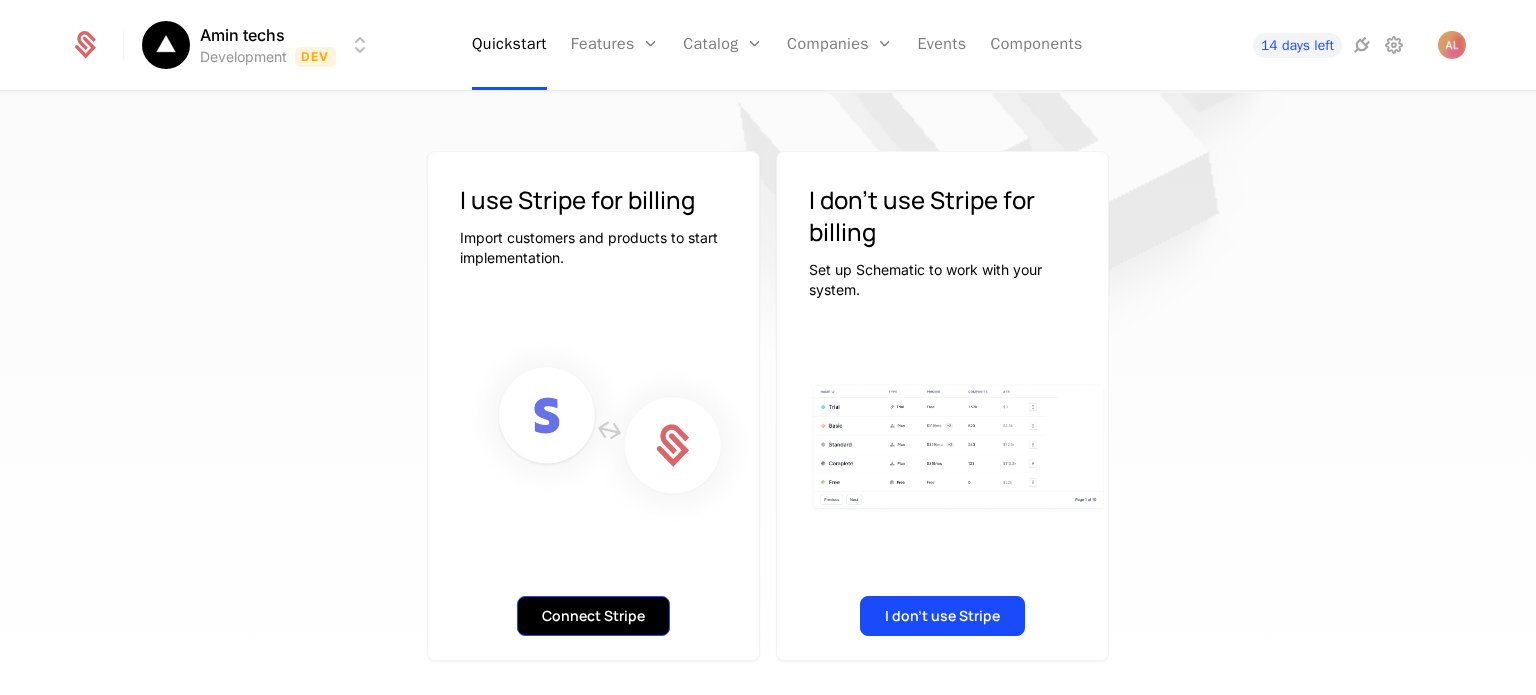 click on "Connect Stripe" at bounding box center (593, 616) 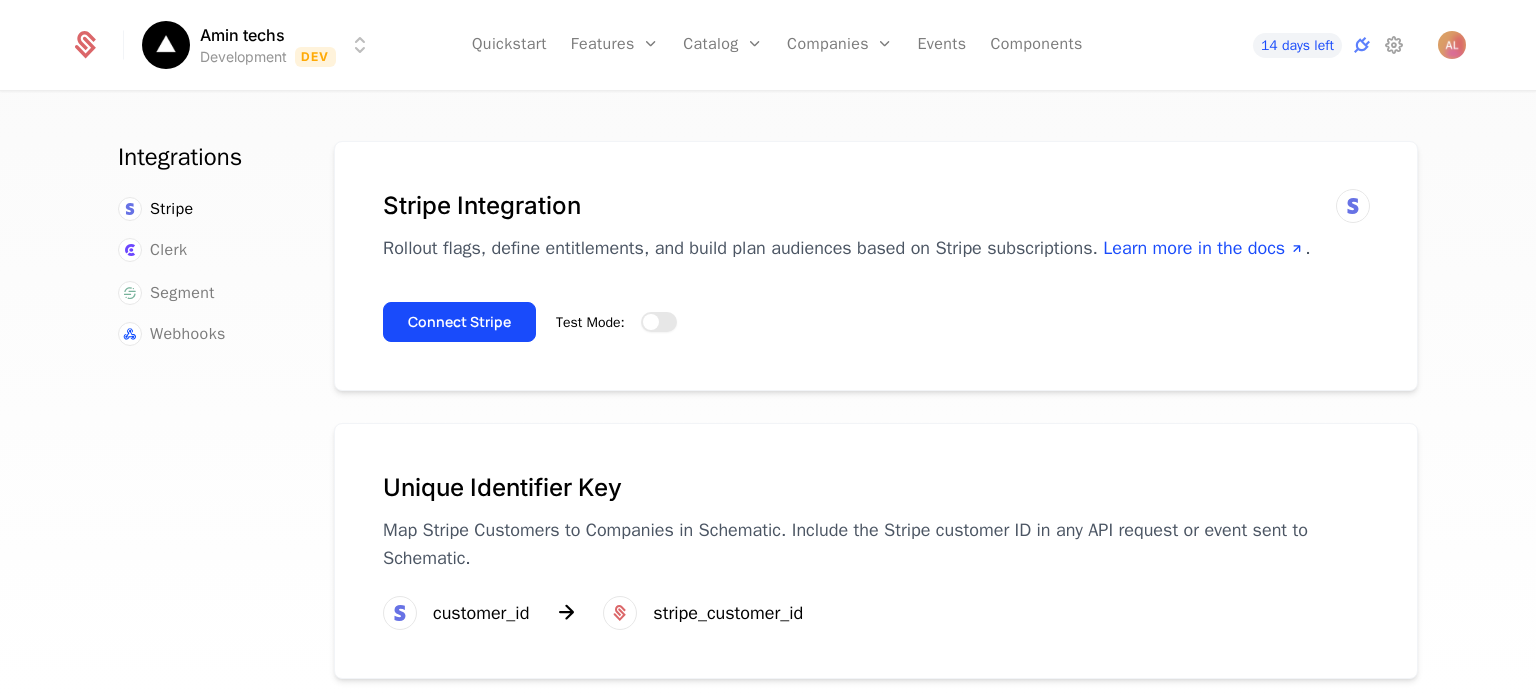 click on "Test Mode:" at bounding box center (659, 322) 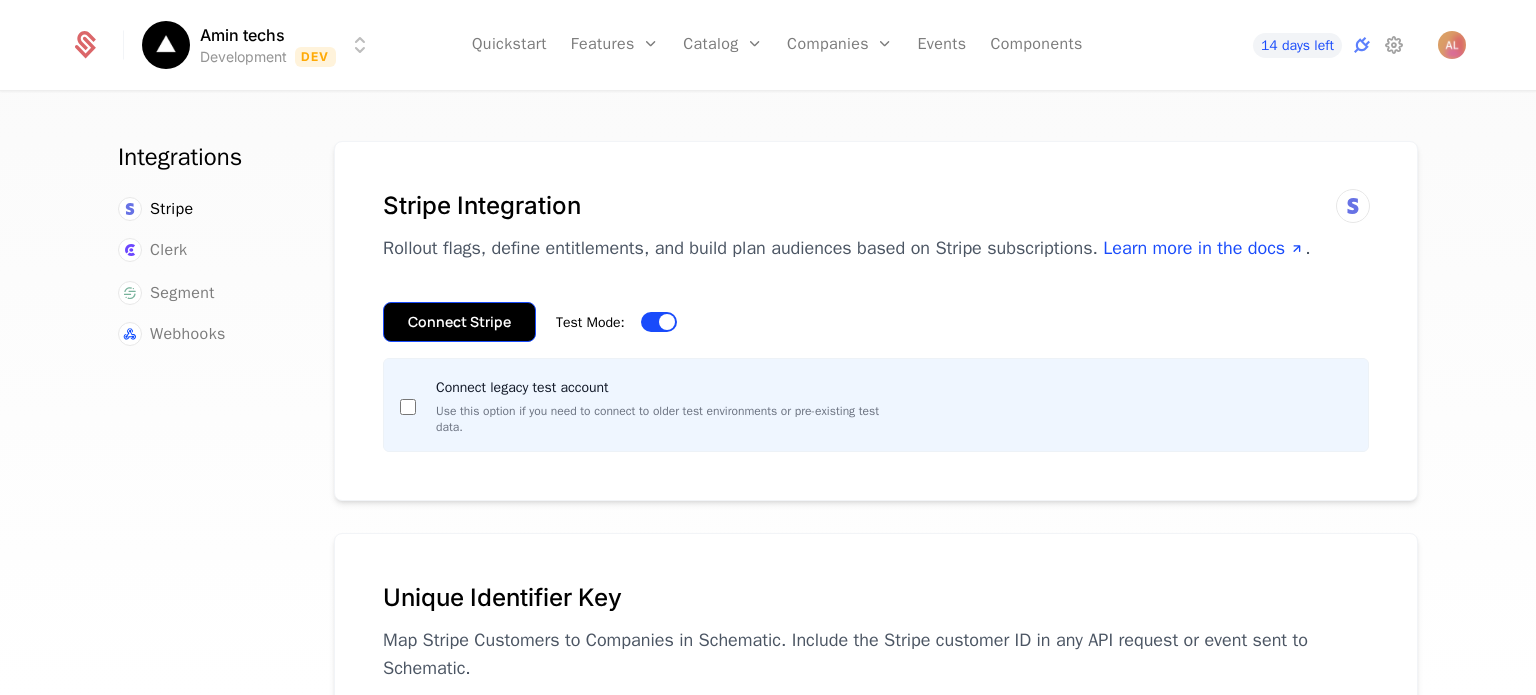 click on "Connect Stripe" at bounding box center [459, 322] 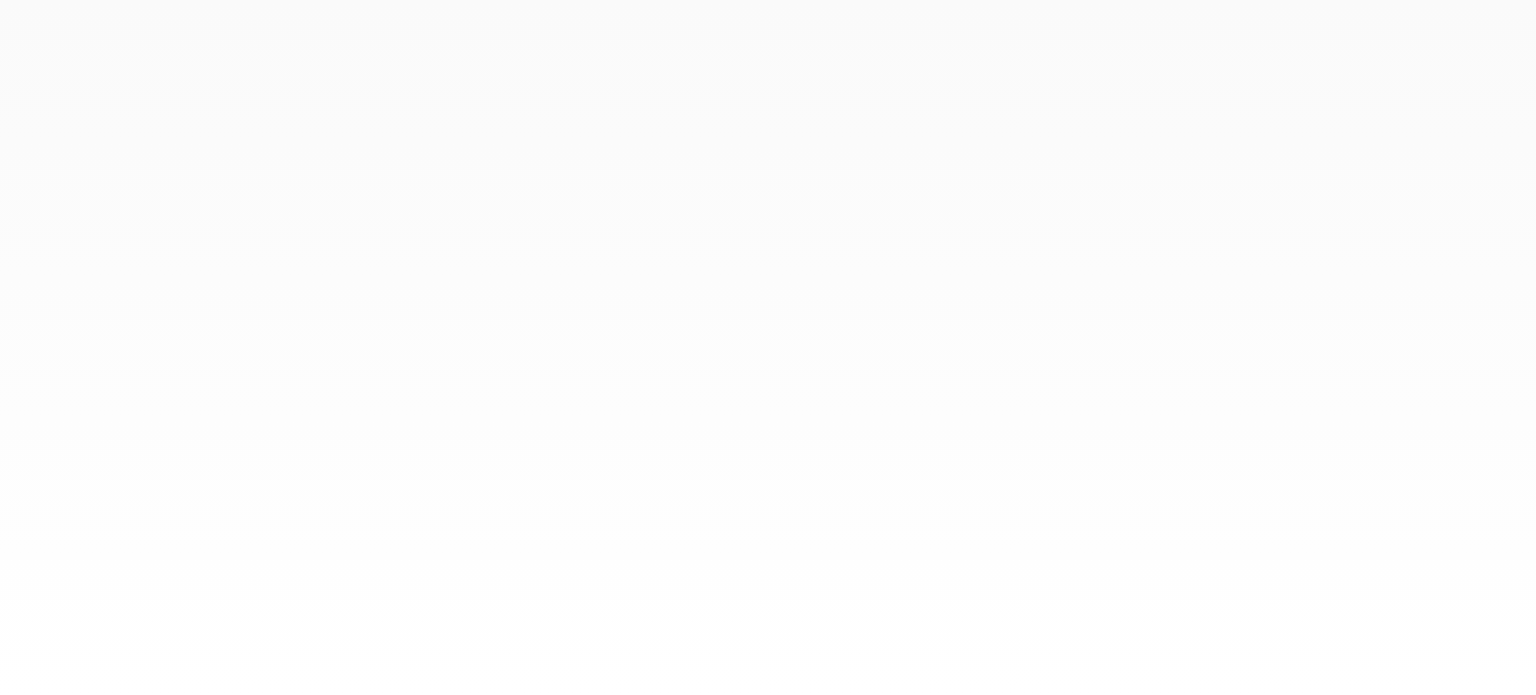 scroll, scrollTop: 0, scrollLeft: 0, axis: both 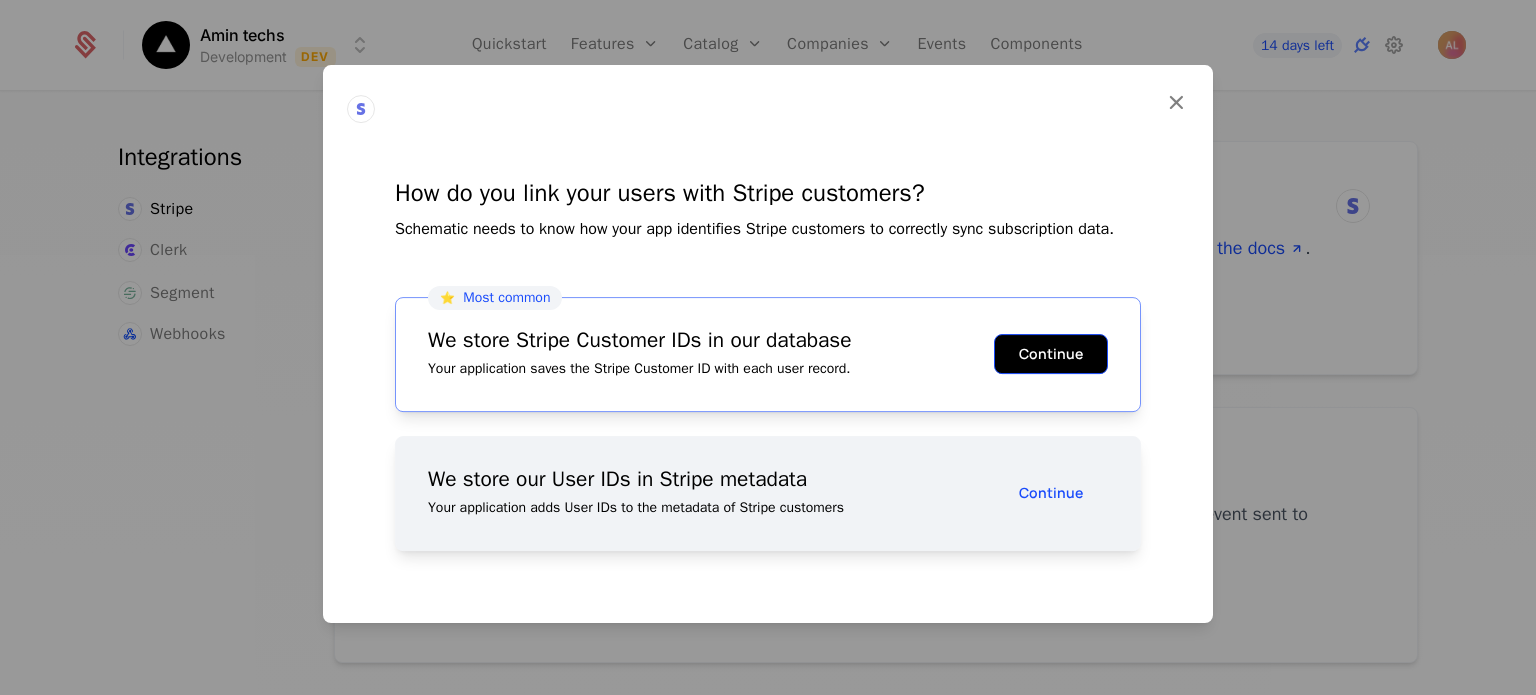 click on "Continue" at bounding box center [1051, 354] 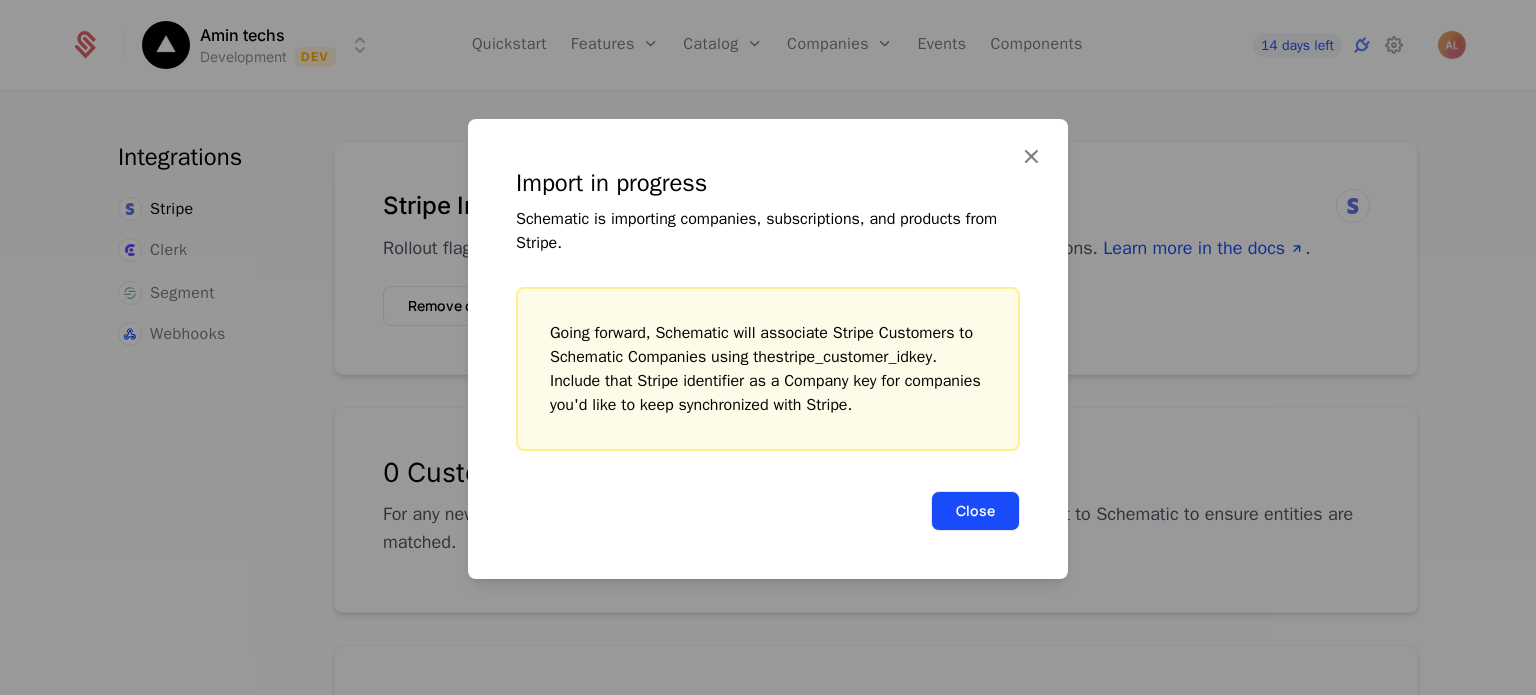 click on "Close" at bounding box center [975, 511] 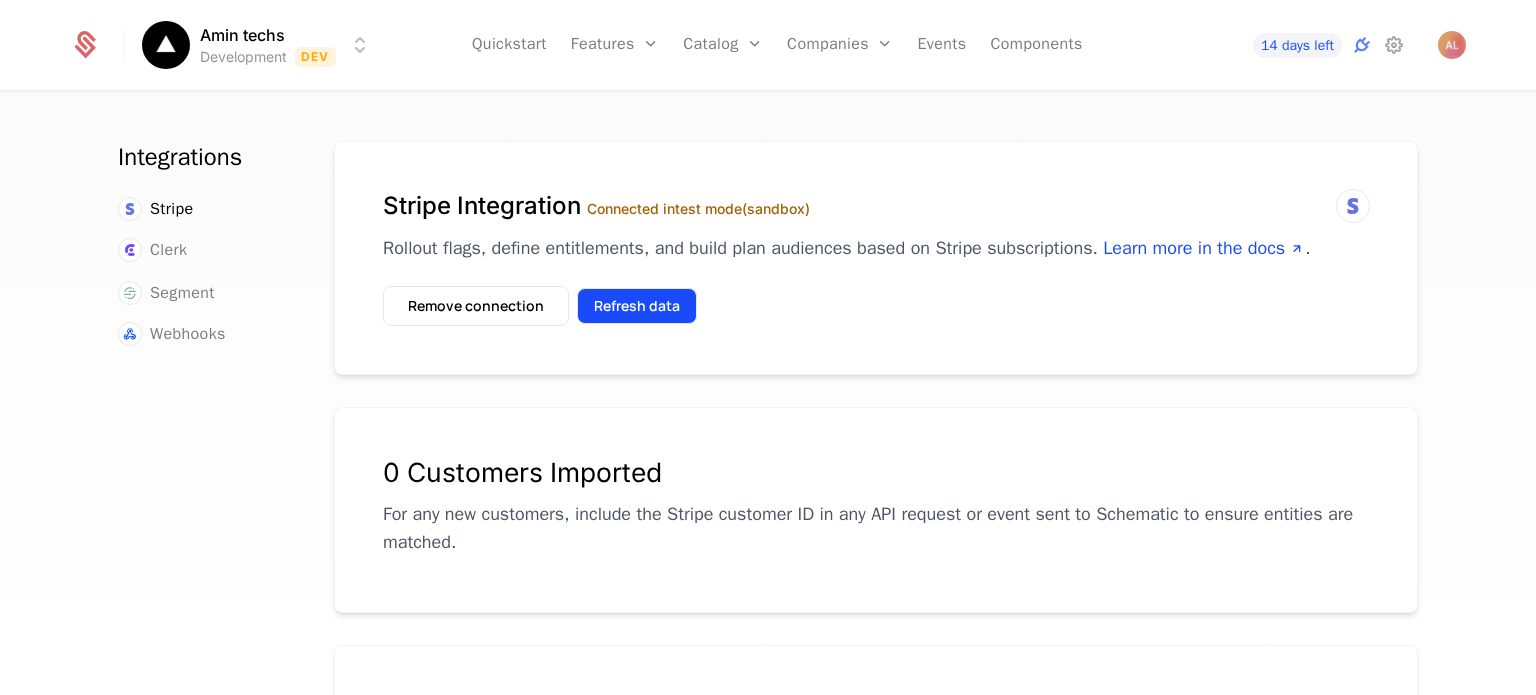click on "Refresh data" at bounding box center (637, 306) 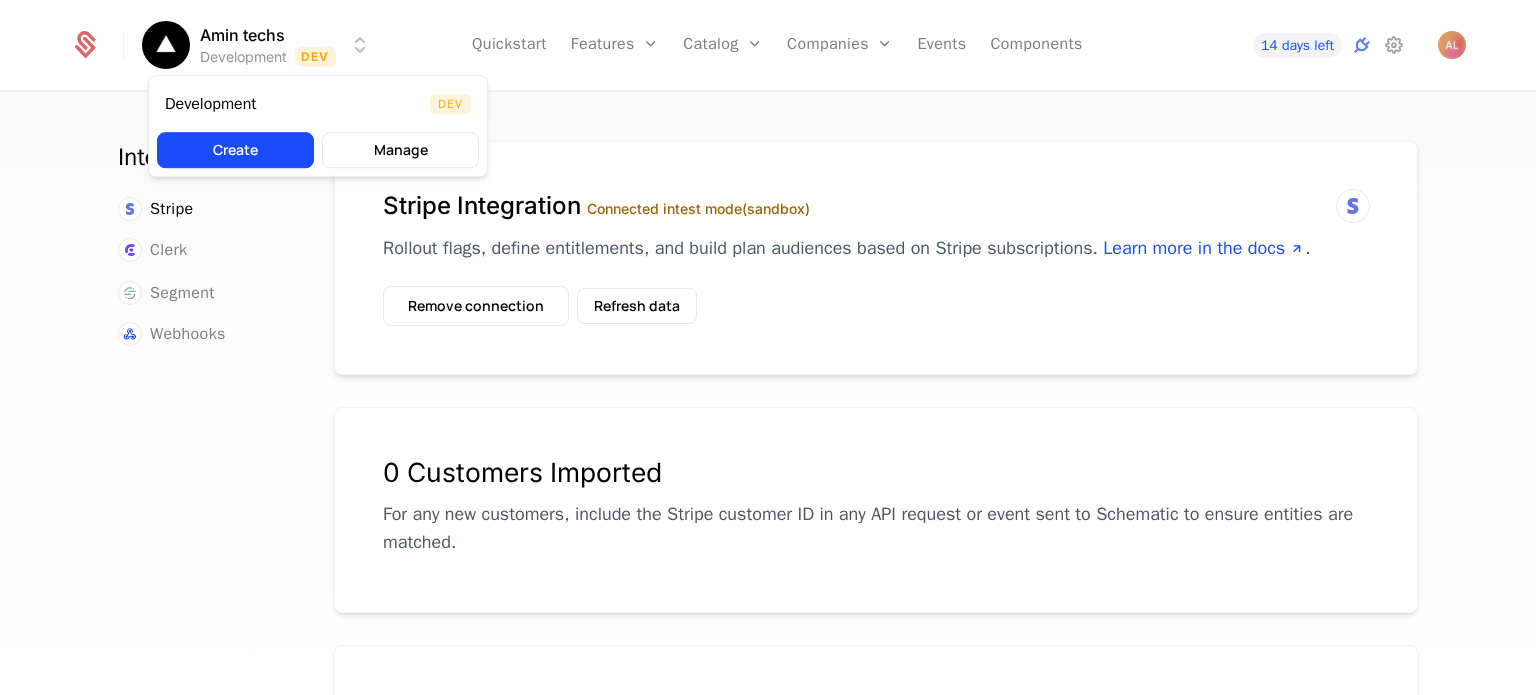 click on "Amin techs Development Dev Quickstart Features Features Flags Catalog Plans Add Ons Configuration Companies Companies Users Events Components 14 days left Integrations Stripe Clerk Segment Webhooks Stripe Integration   Connected in   test mode  (sandbox)   Rollout flags, define entitlements, and build plan audiences based on Stripe subscriptions.   Learn more in the docs . Remove connection Refresh data 0 Customers Imported     For any new customers, include the Stripe customer ID in any API request or event sent to Schematic to ensure entities are matched.  0 Products Imported     Unique Identifier Key     Map Stripe Customers to Companies in Schematic. Include the Stripe customer ID in any API request or event sent to Schematic. customer_id stripe_customer_id
Best Viewed on Desktop You're currently viewing this on a  mobile device . For the best experience,   we recommend using a desktop or larger screens , as the application isn't fully optimized for smaller resolutions just yet. Got it" at bounding box center (768, 347) 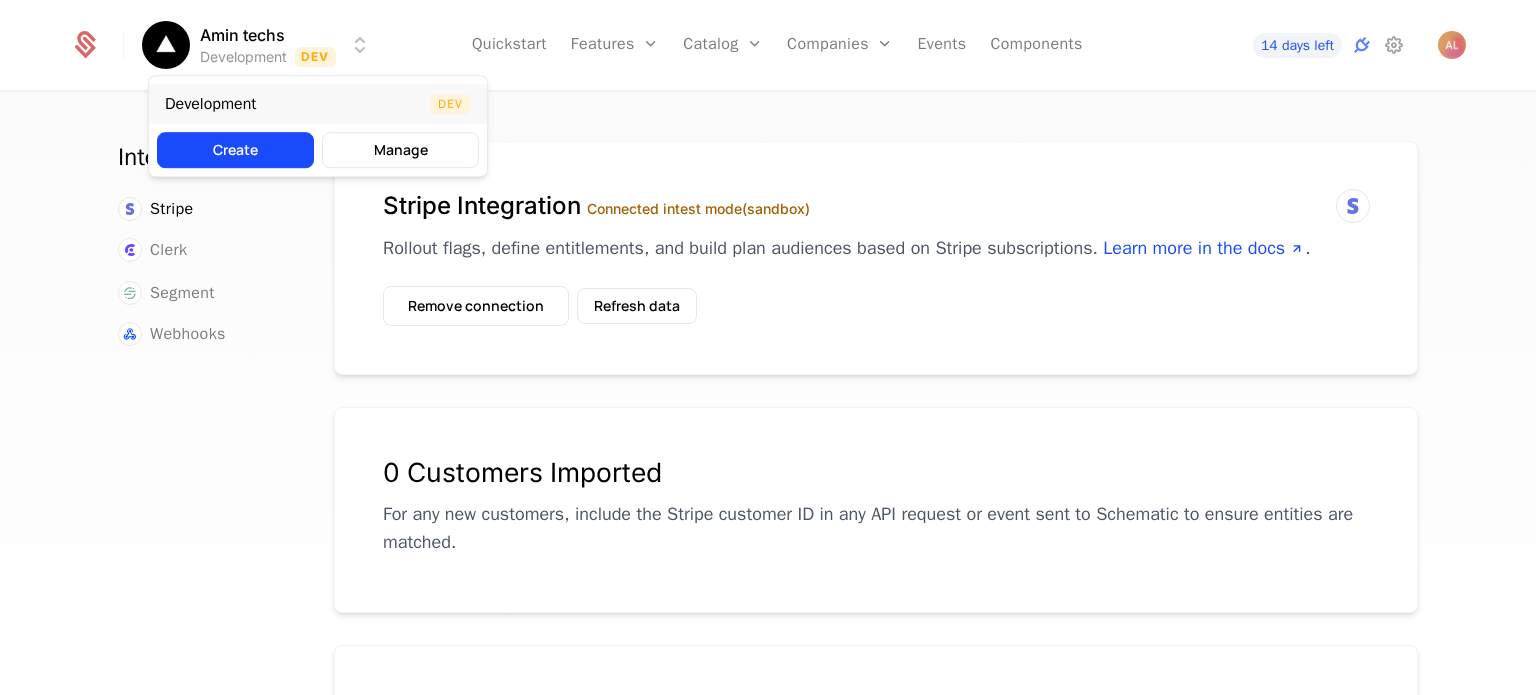 click on "Development Dev" at bounding box center (318, 104) 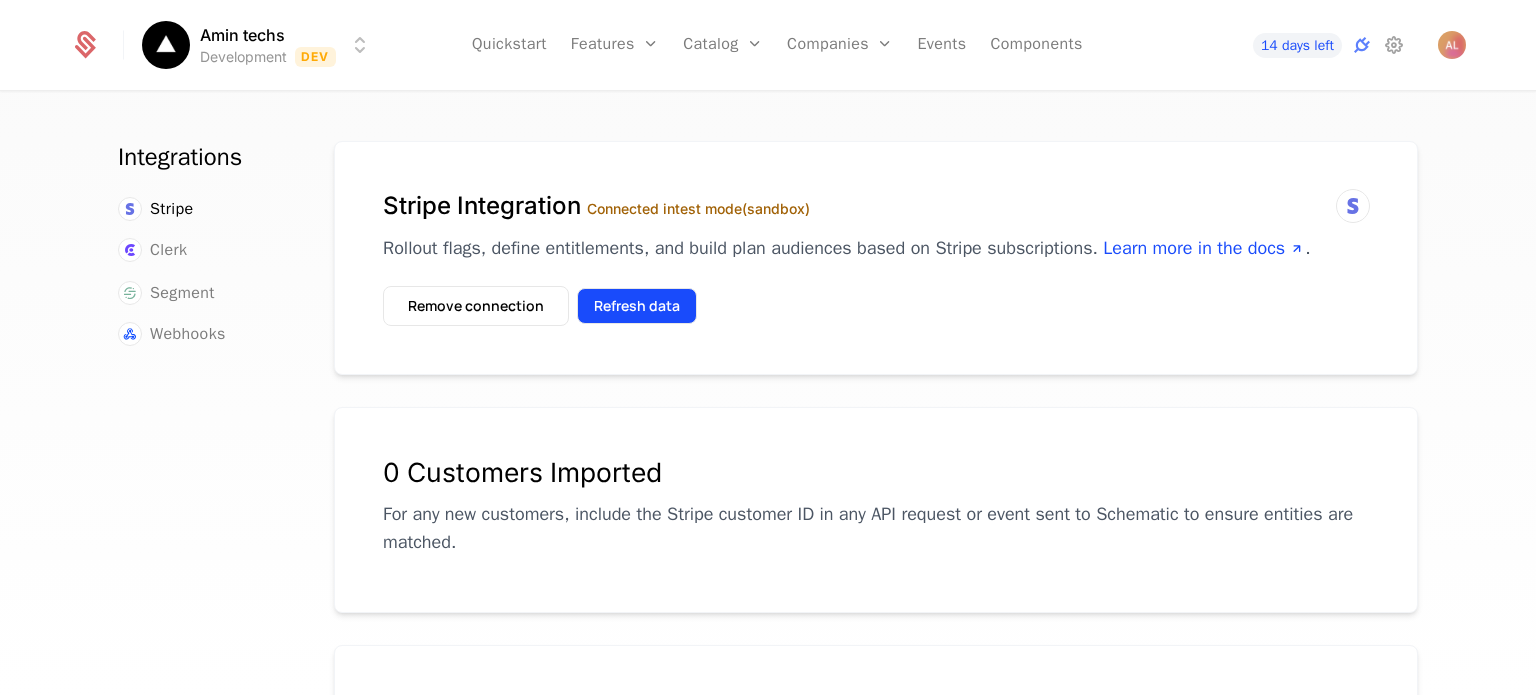 click on "Refresh data" at bounding box center (637, 306) 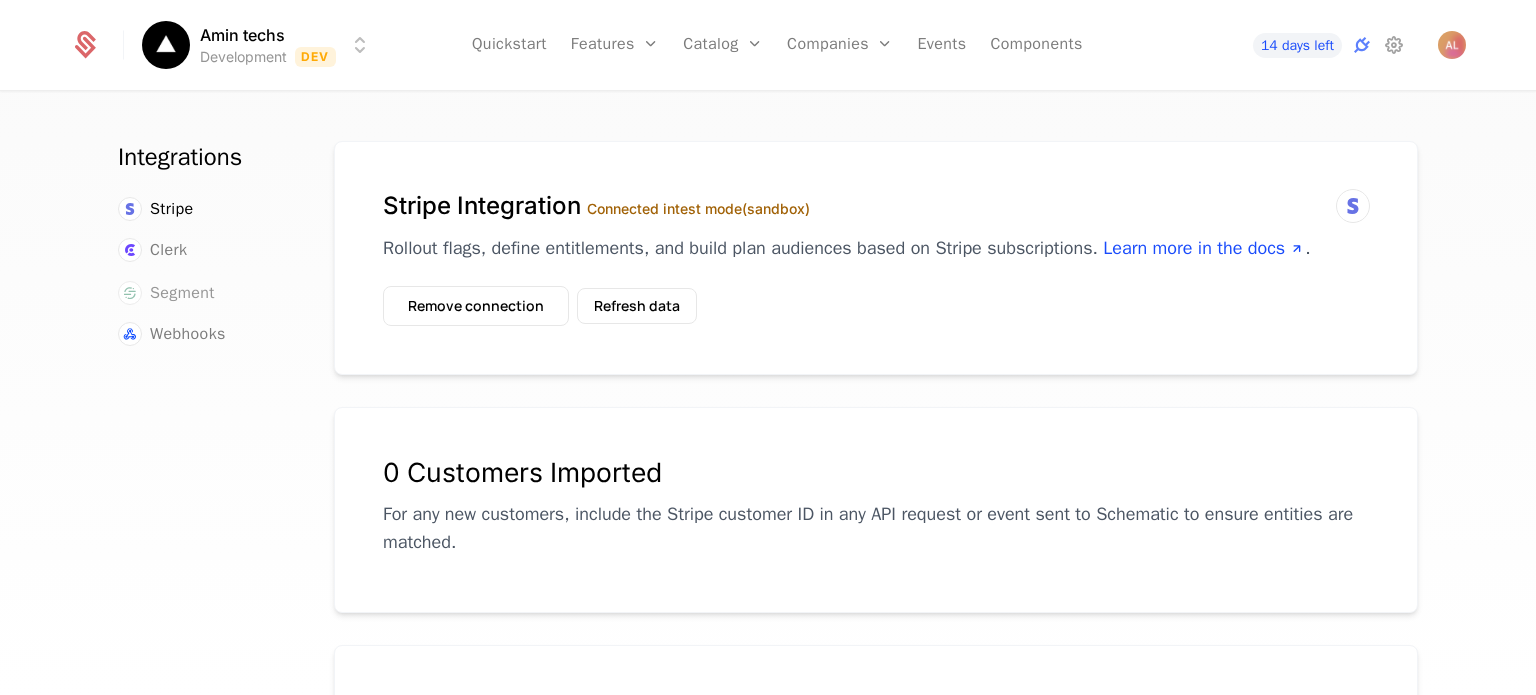 click on "Segment" at bounding box center [182, 293] 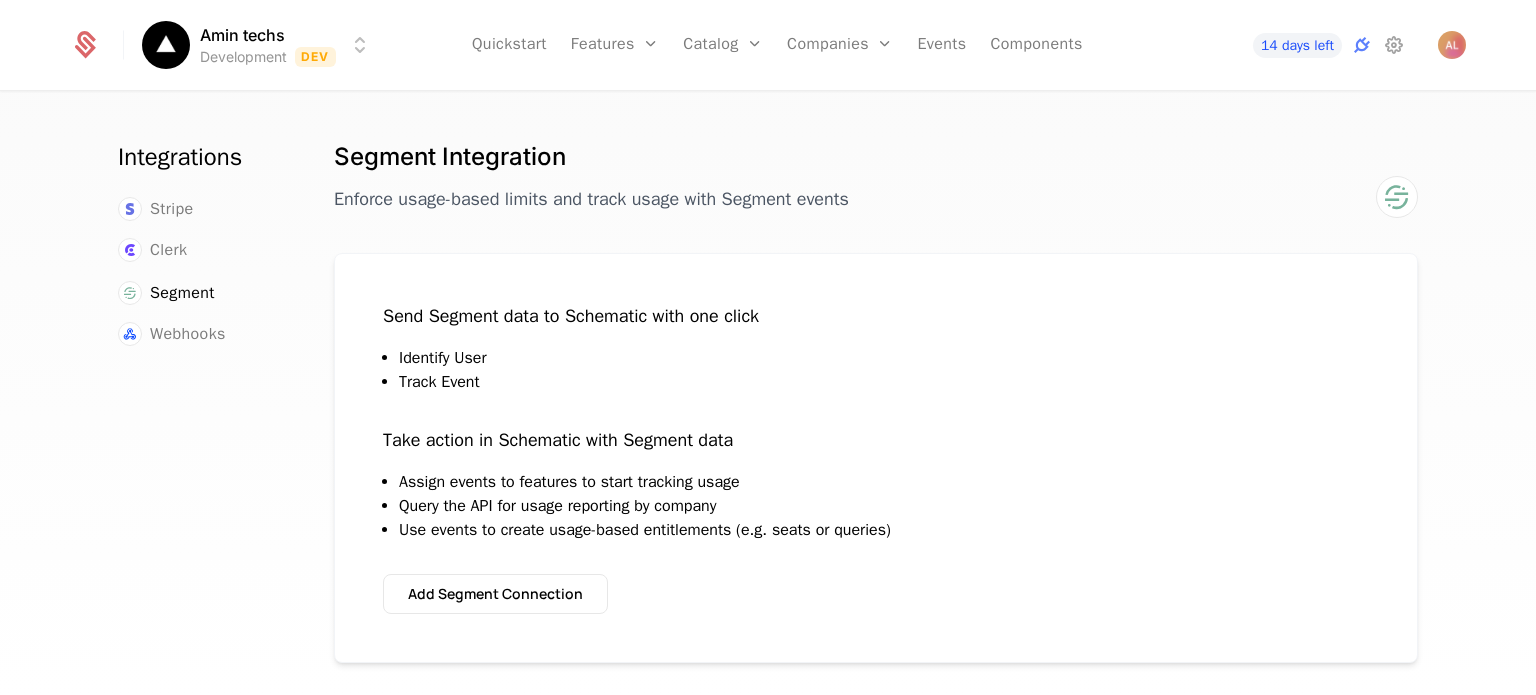 click on "Clerk" at bounding box center (202, 251) 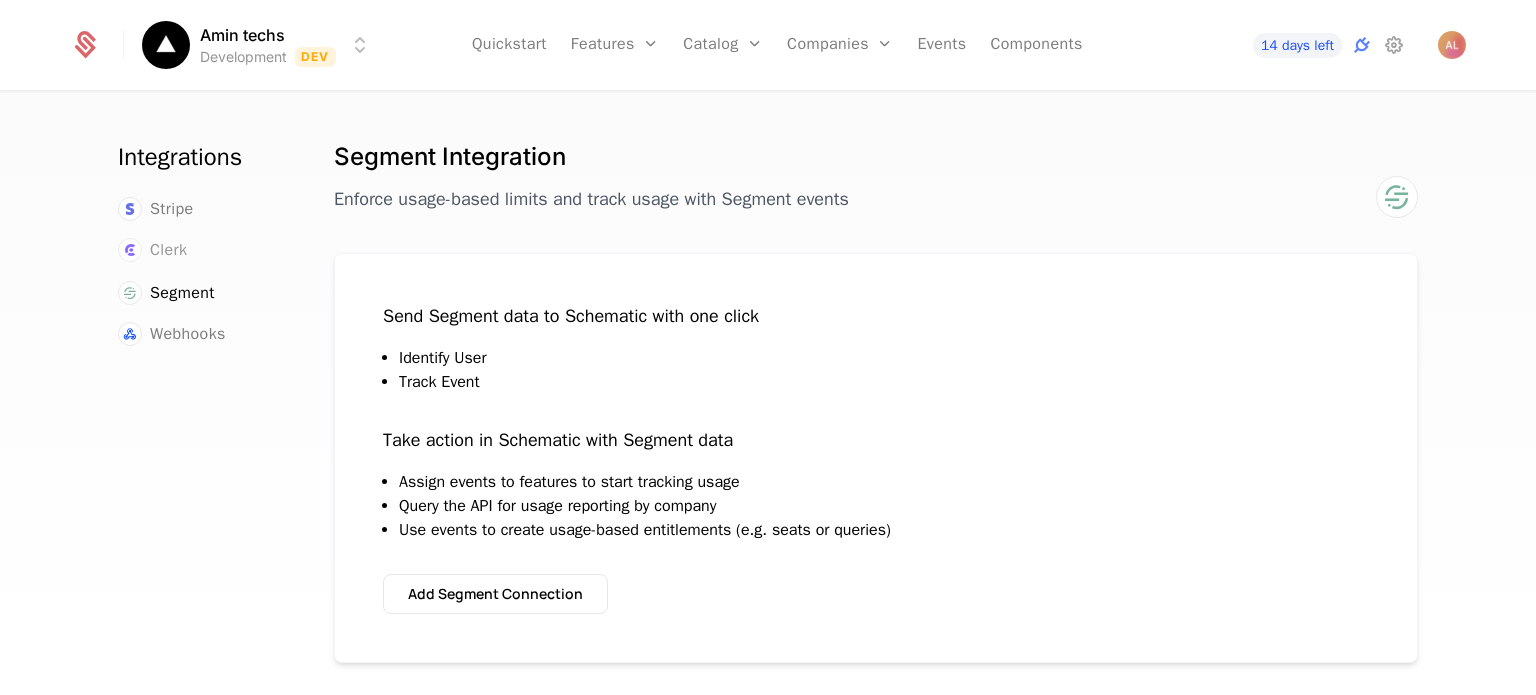 click on "Clerk" at bounding box center [168, 250] 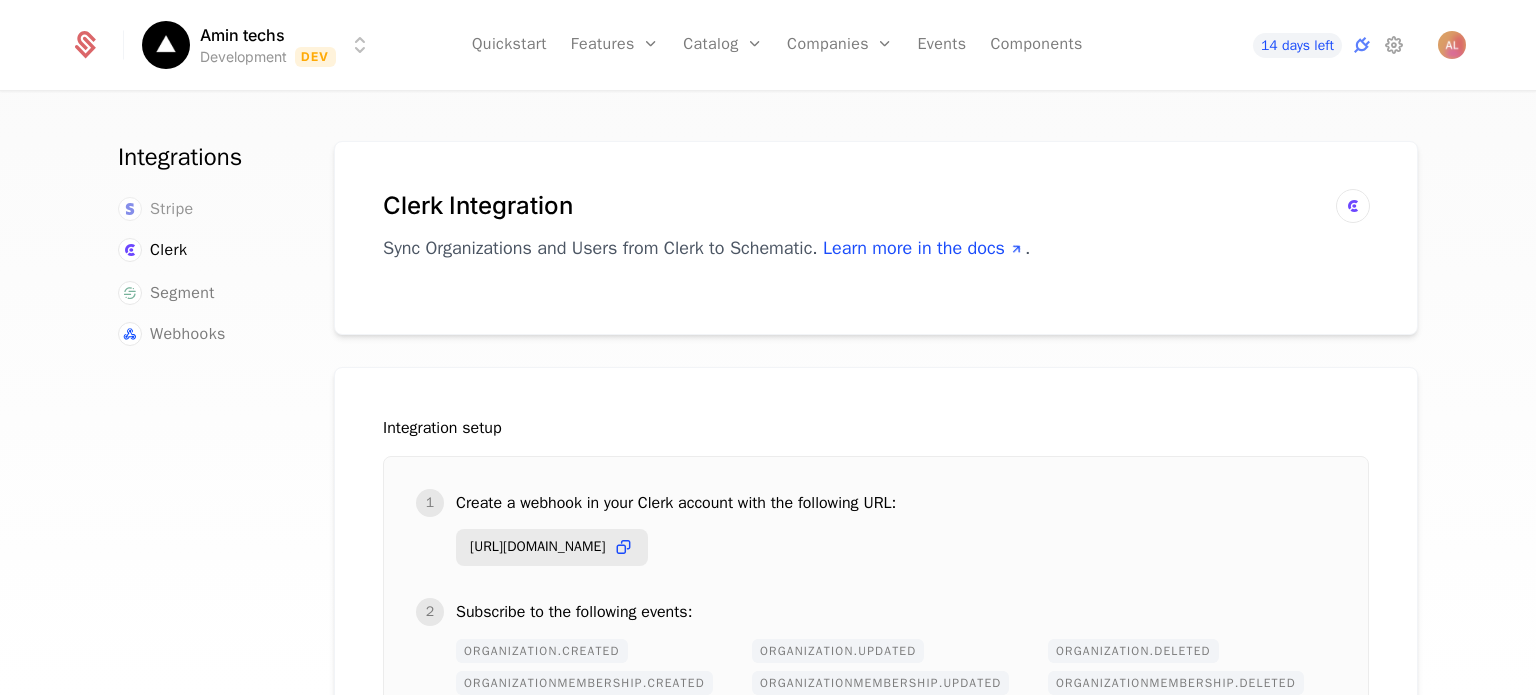 click on "Stripe" at bounding box center (172, 209) 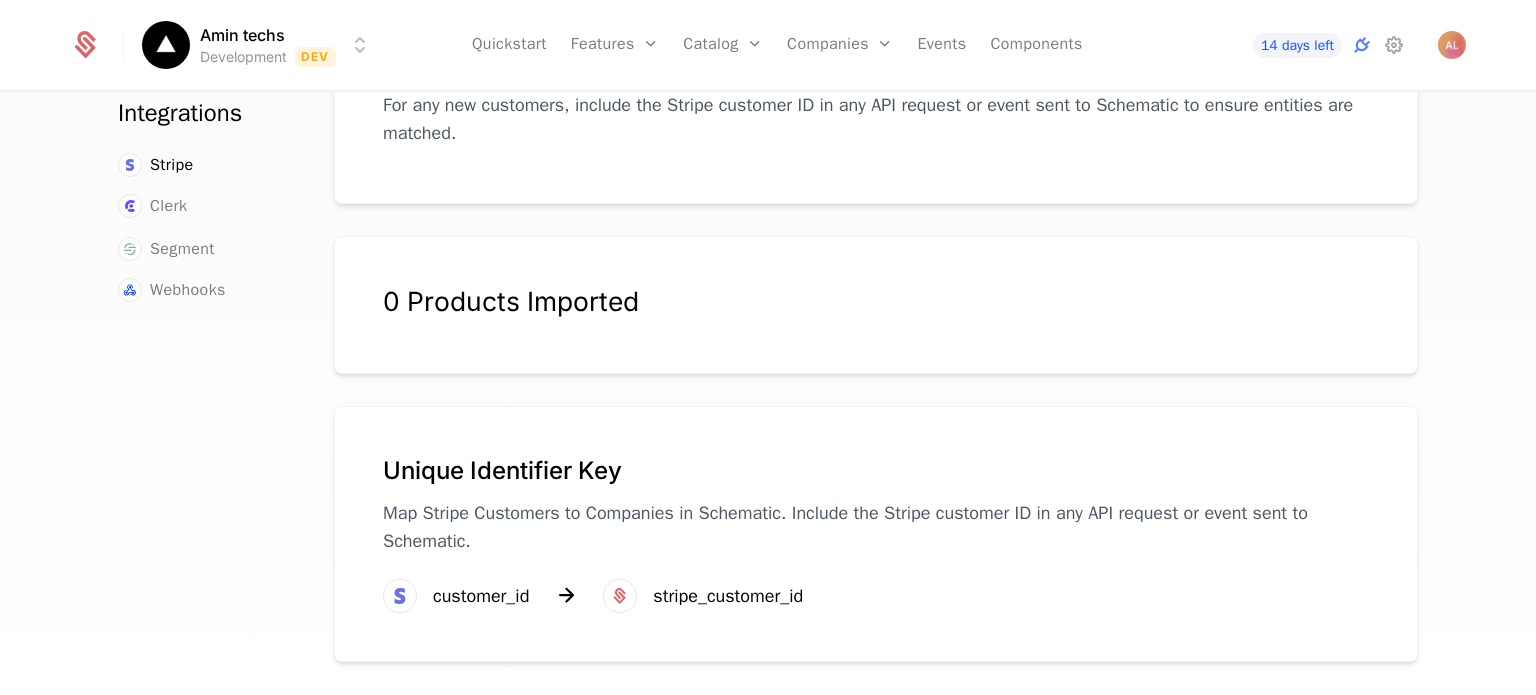scroll, scrollTop: 0, scrollLeft: 0, axis: both 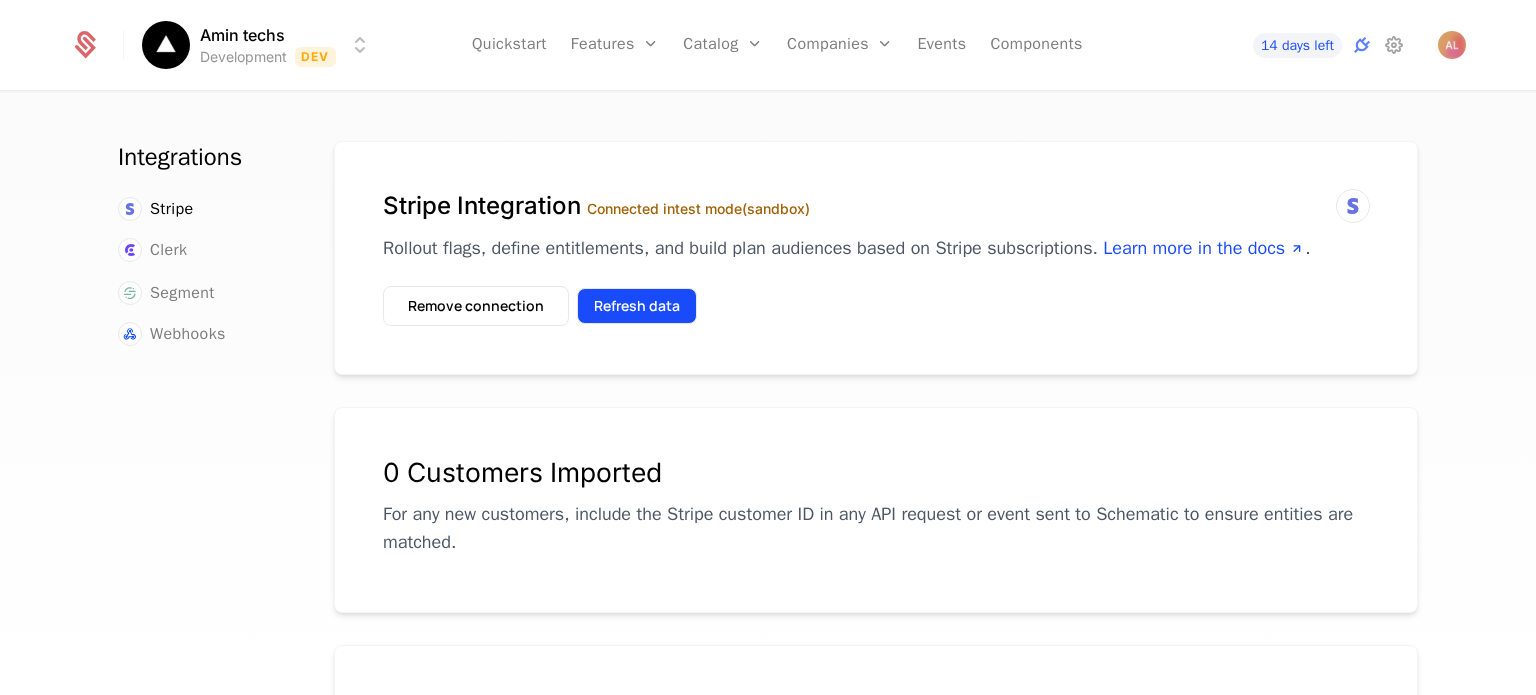 click on "Refresh data" at bounding box center [637, 306] 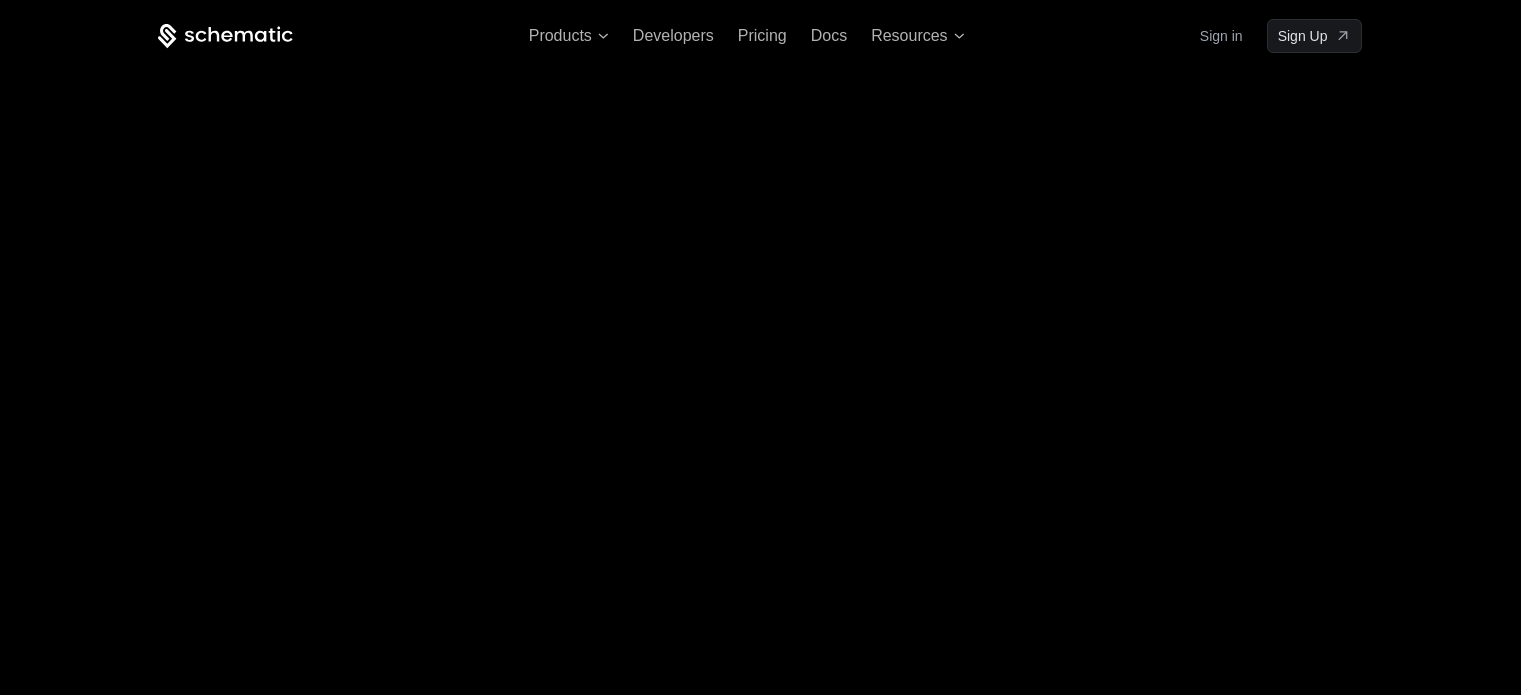 scroll, scrollTop: 0, scrollLeft: 0, axis: both 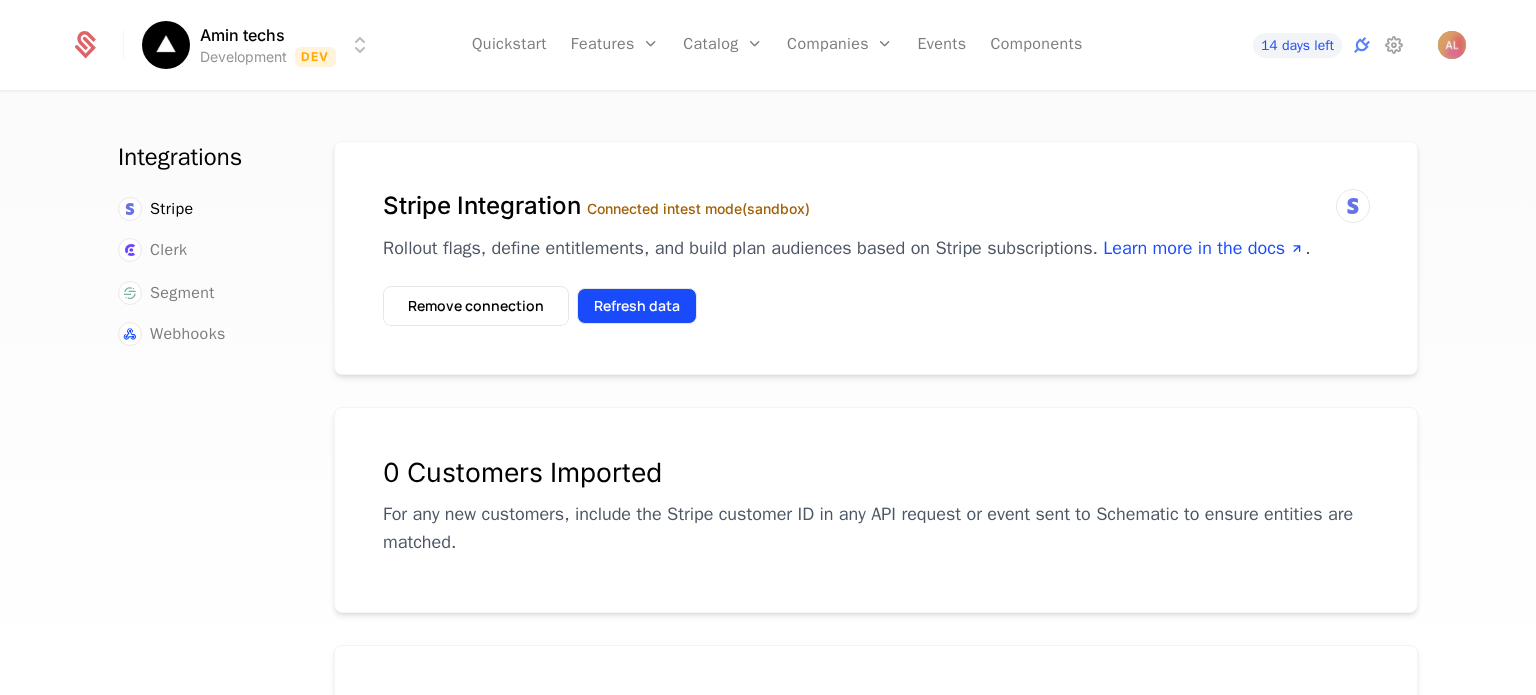 click on "Refresh data" at bounding box center (637, 306) 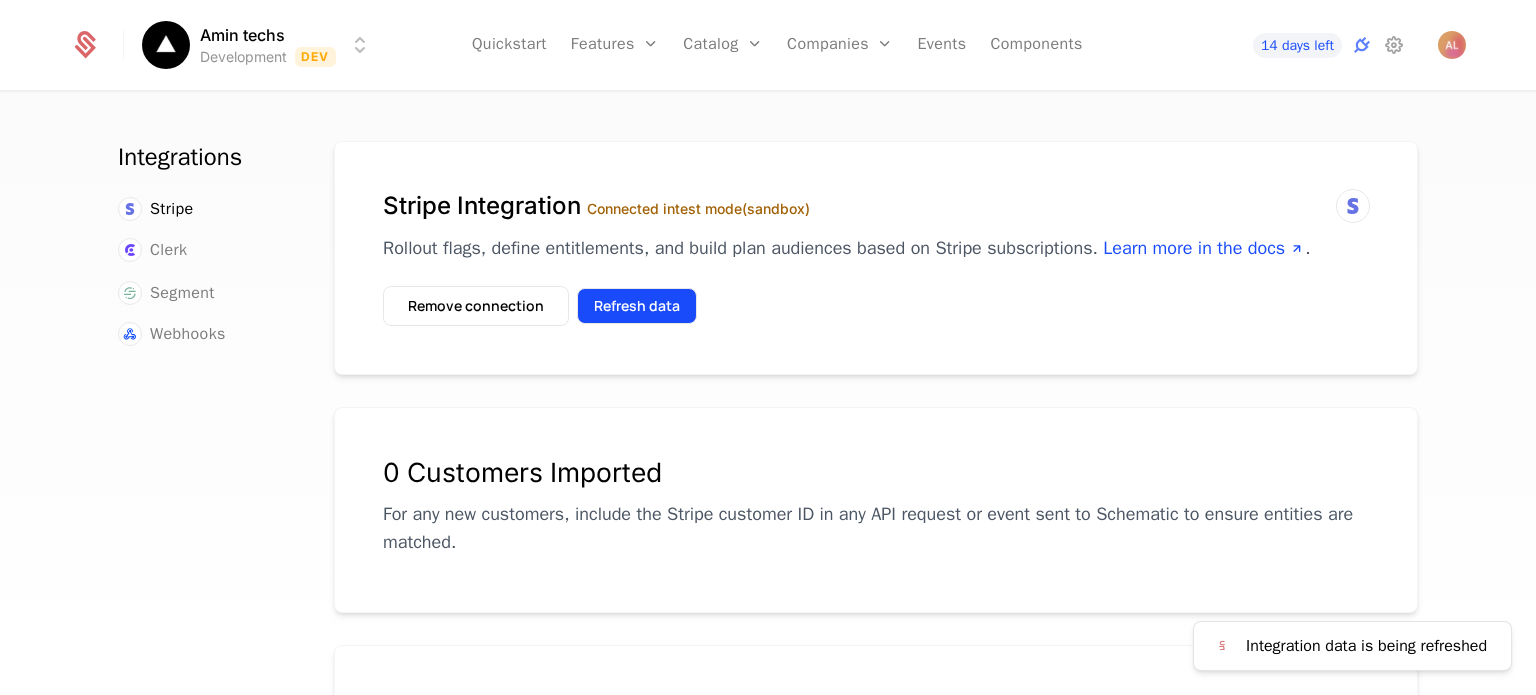 click on "Refresh data" at bounding box center [637, 306] 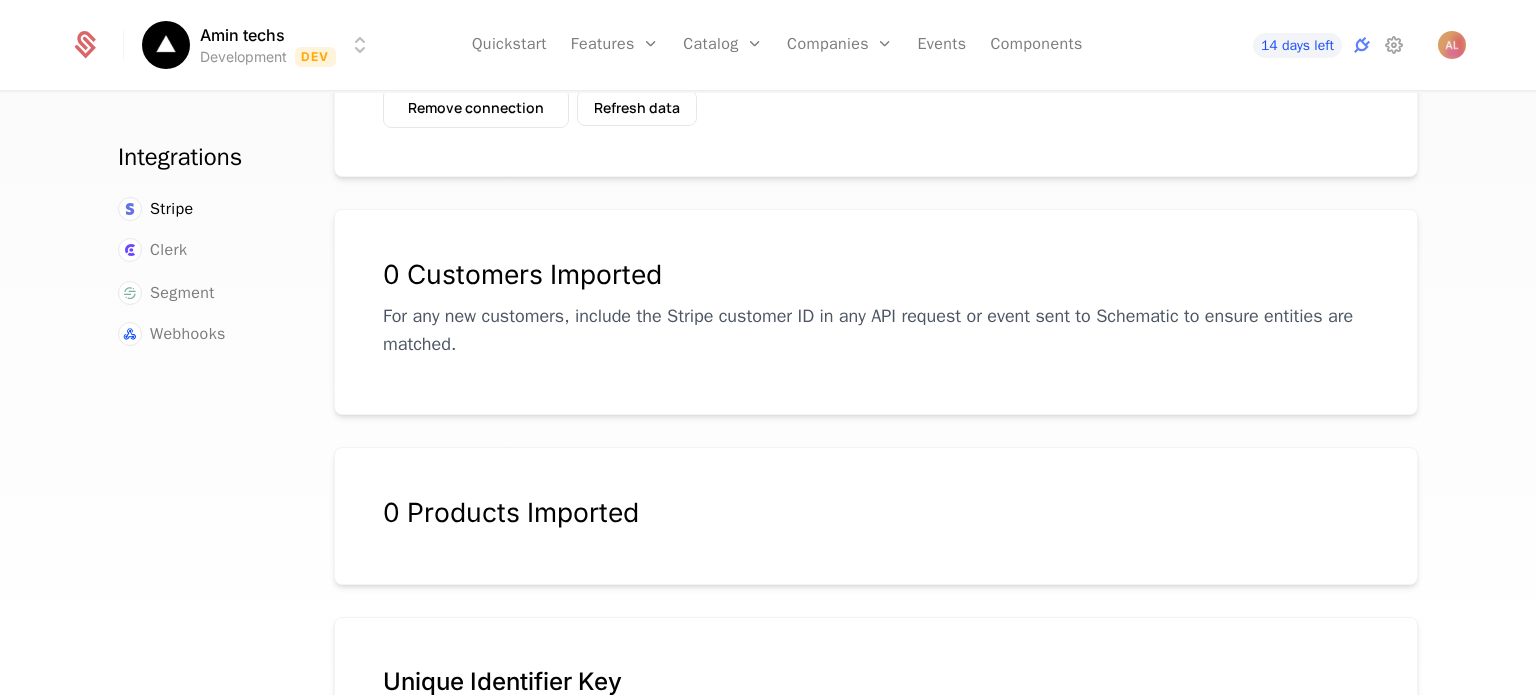 scroll, scrollTop: 0, scrollLeft: 0, axis: both 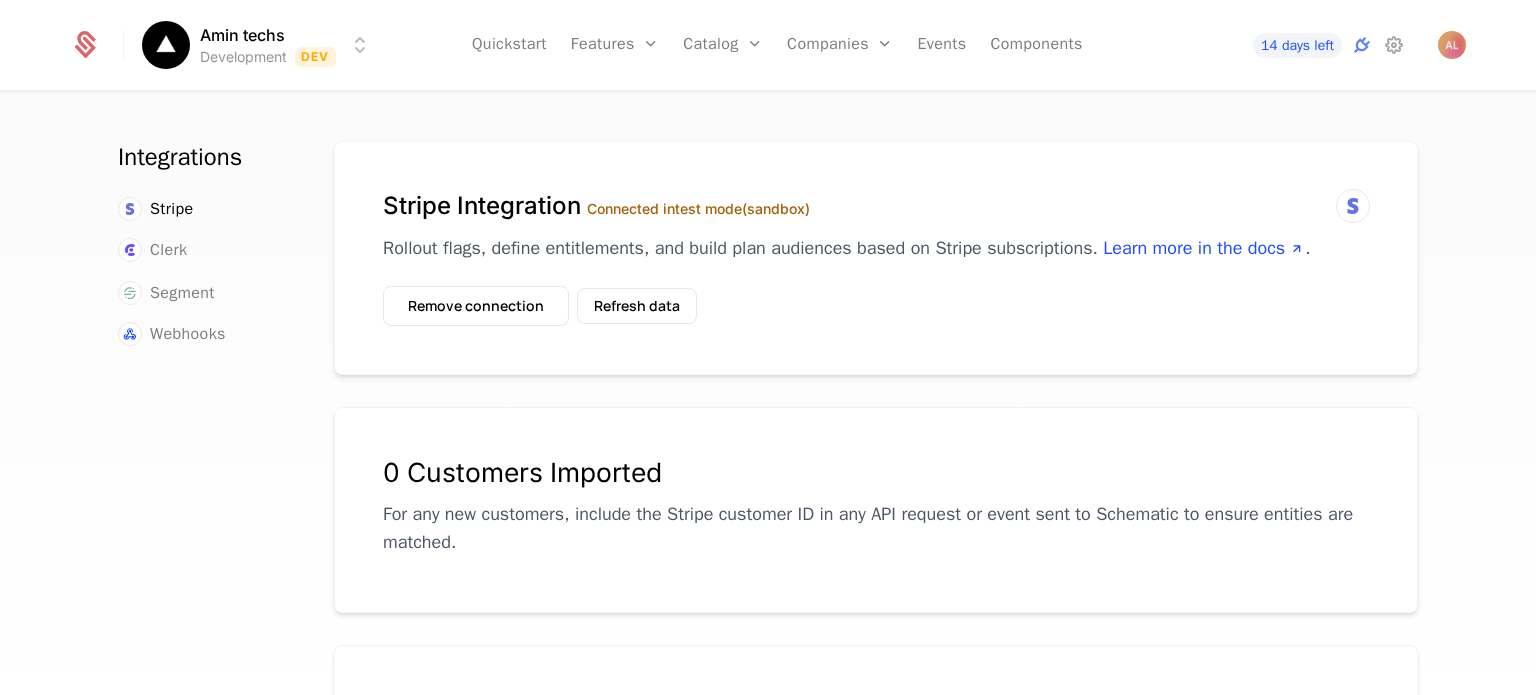 click on "Stripe Integration   Connected in   test mode  (sandbox)" at bounding box center [876, 206] 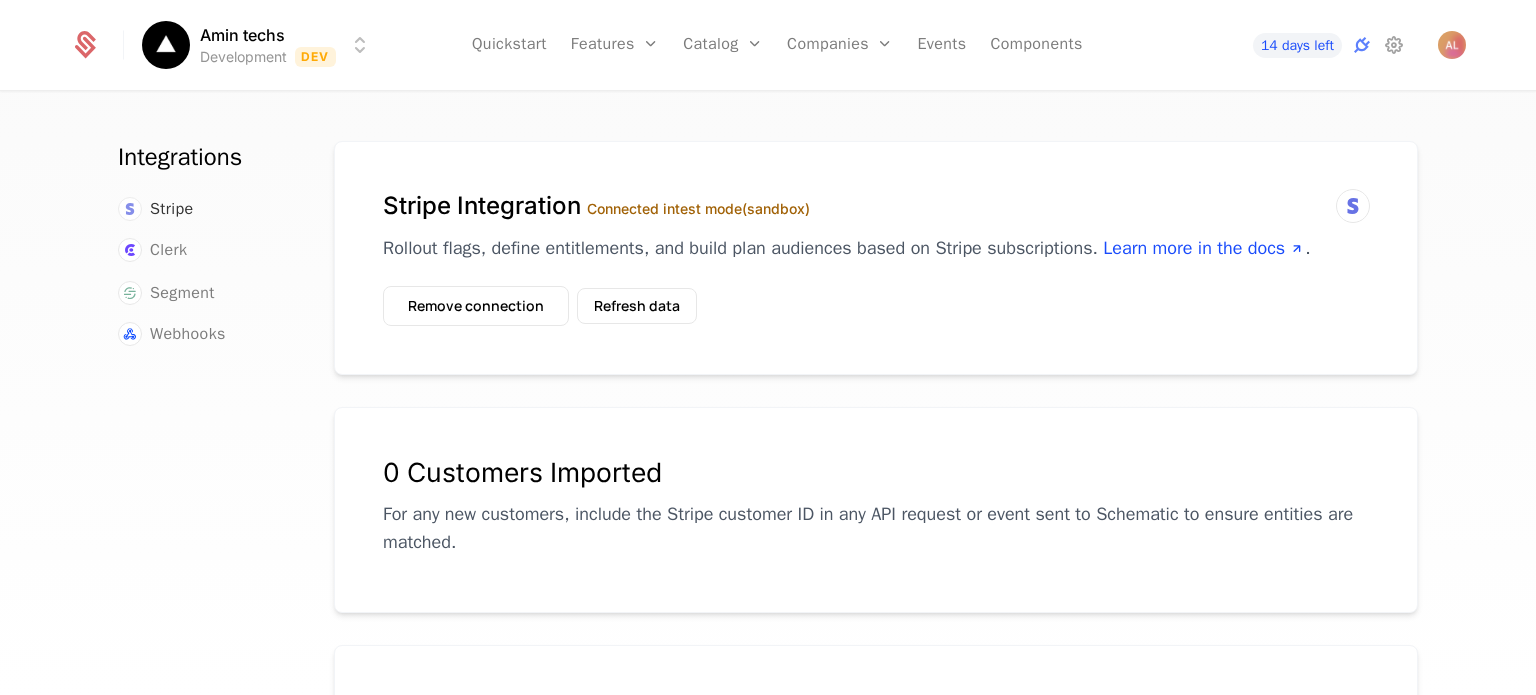 click on "Stripe" at bounding box center [172, 209] 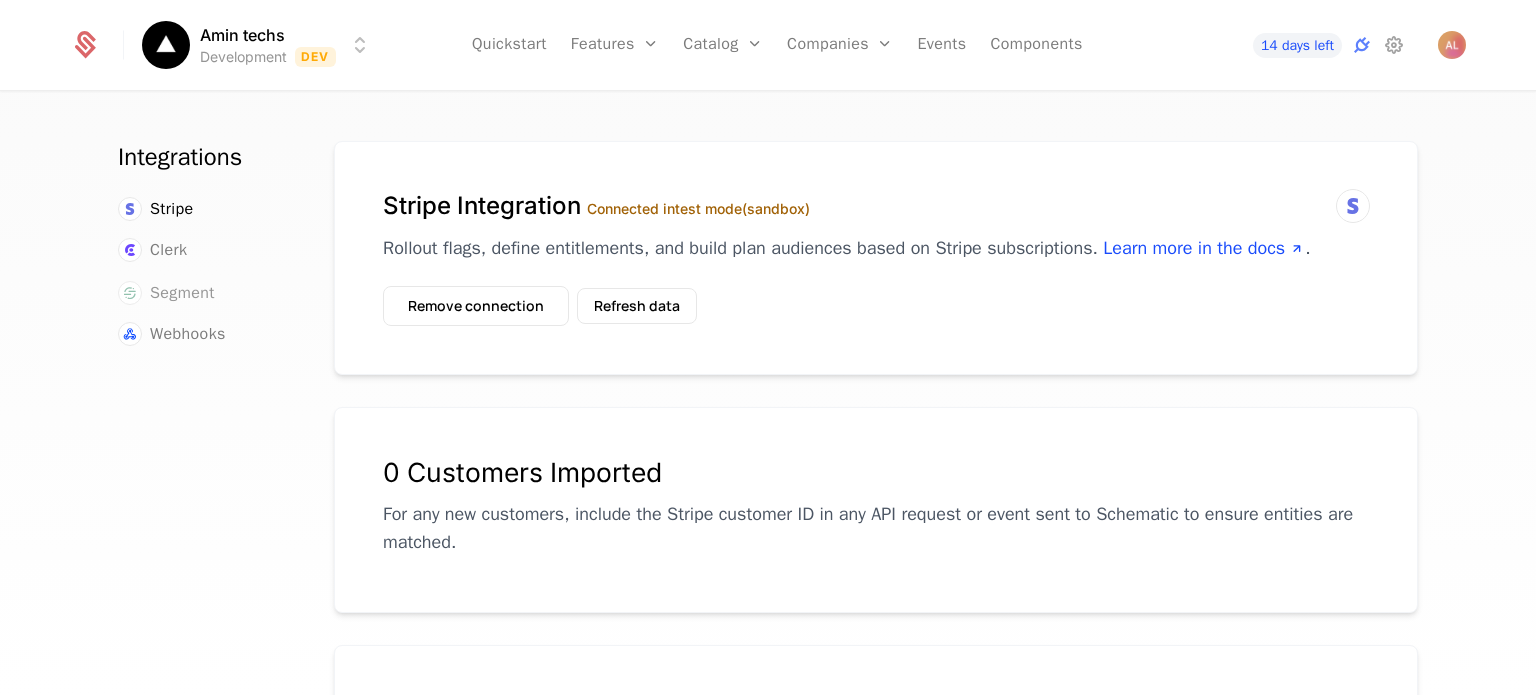 click on "Segment" at bounding box center [182, 293] 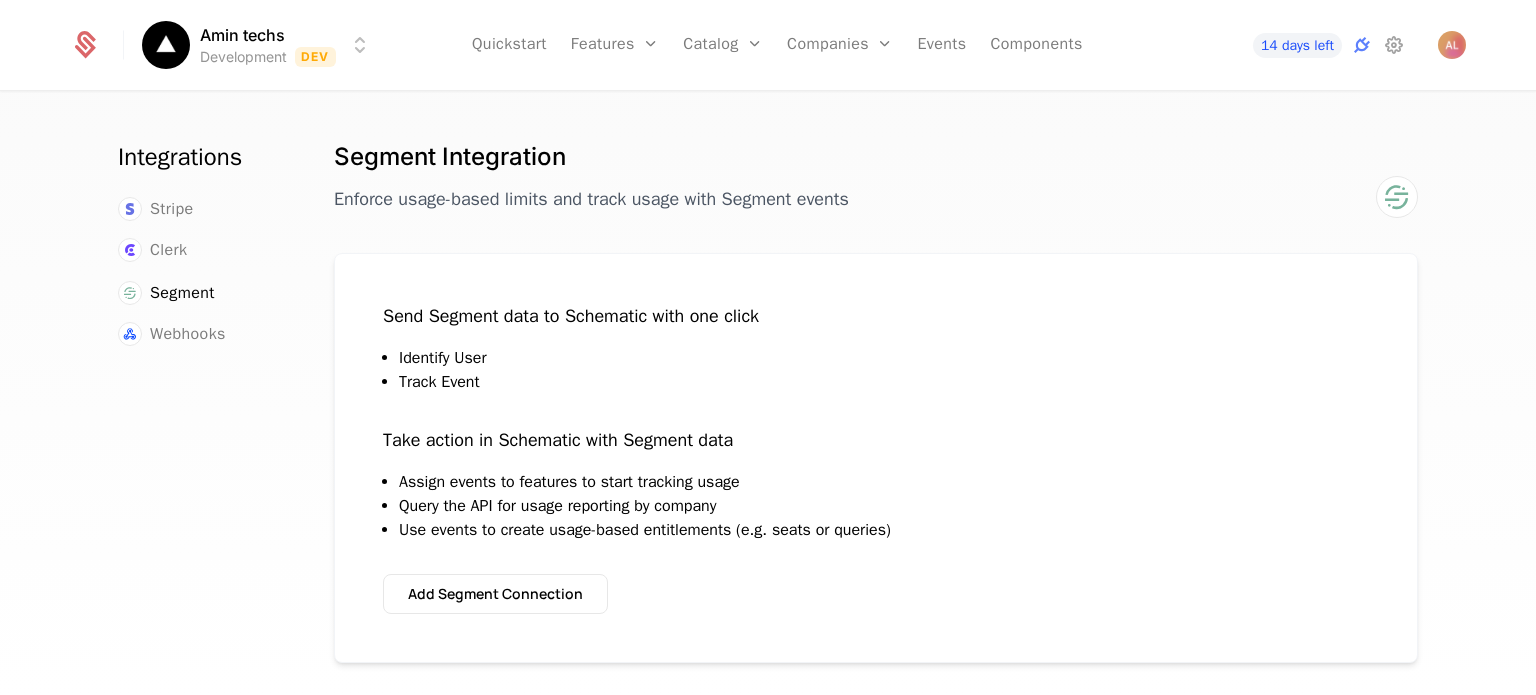 scroll, scrollTop: 0, scrollLeft: 0, axis: both 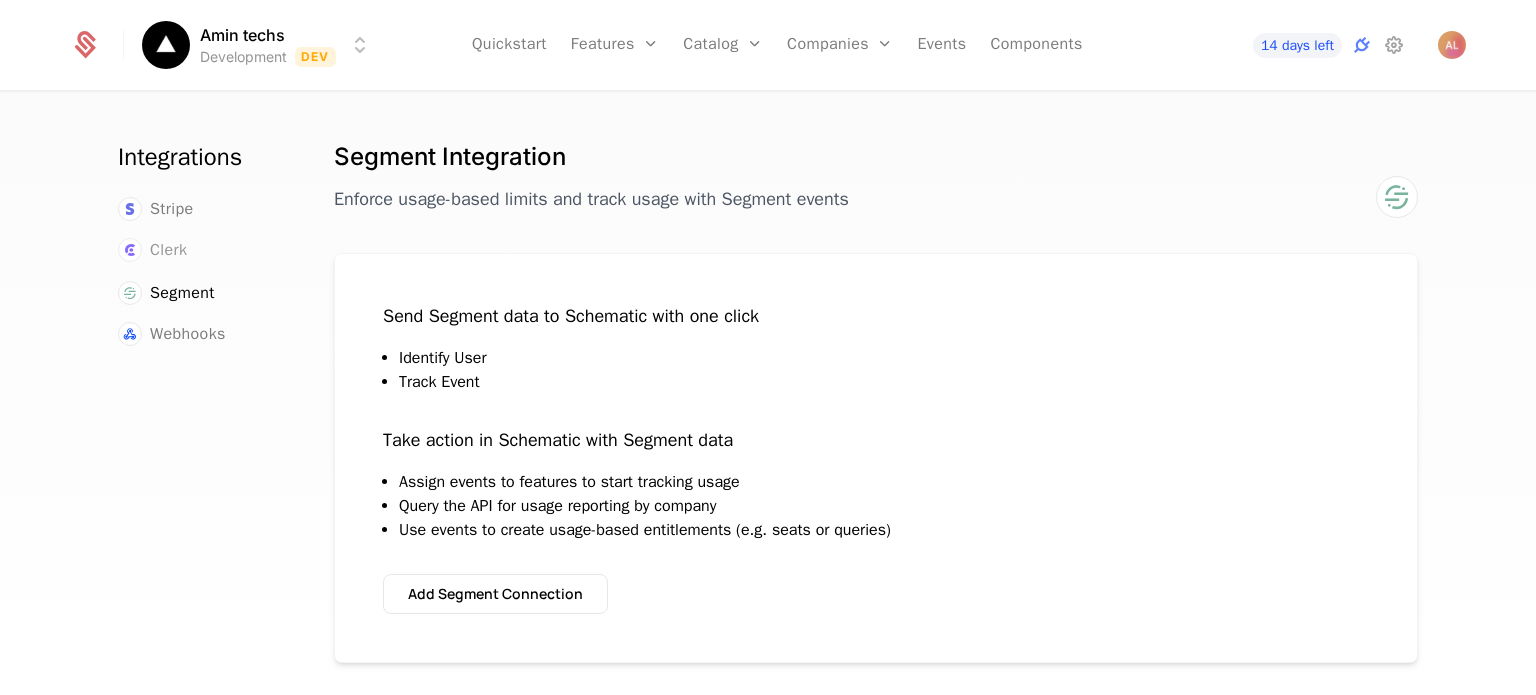 click on "Clerk" at bounding box center (168, 250) 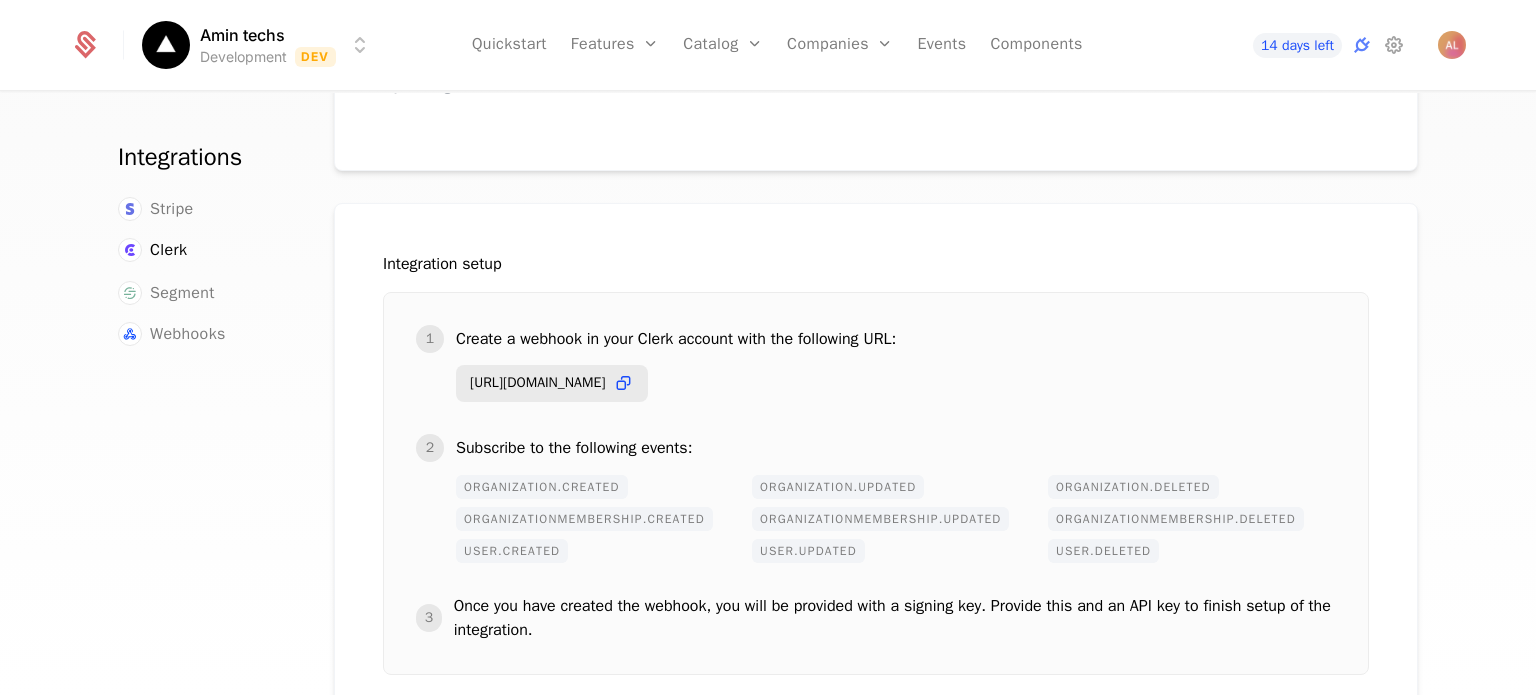 scroll, scrollTop: 168, scrollLeft: 0, axis: vertical 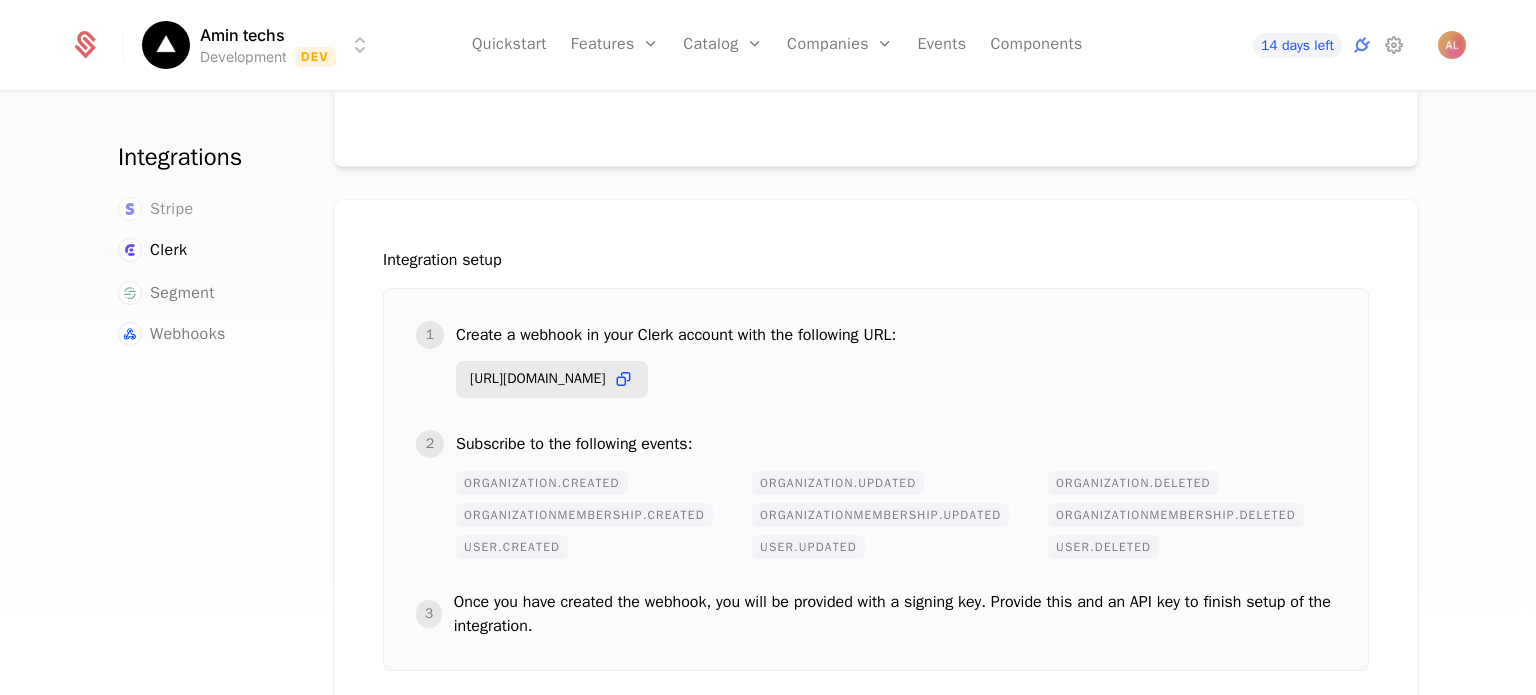 click on "Stripe" at bounding box center (172, 209) 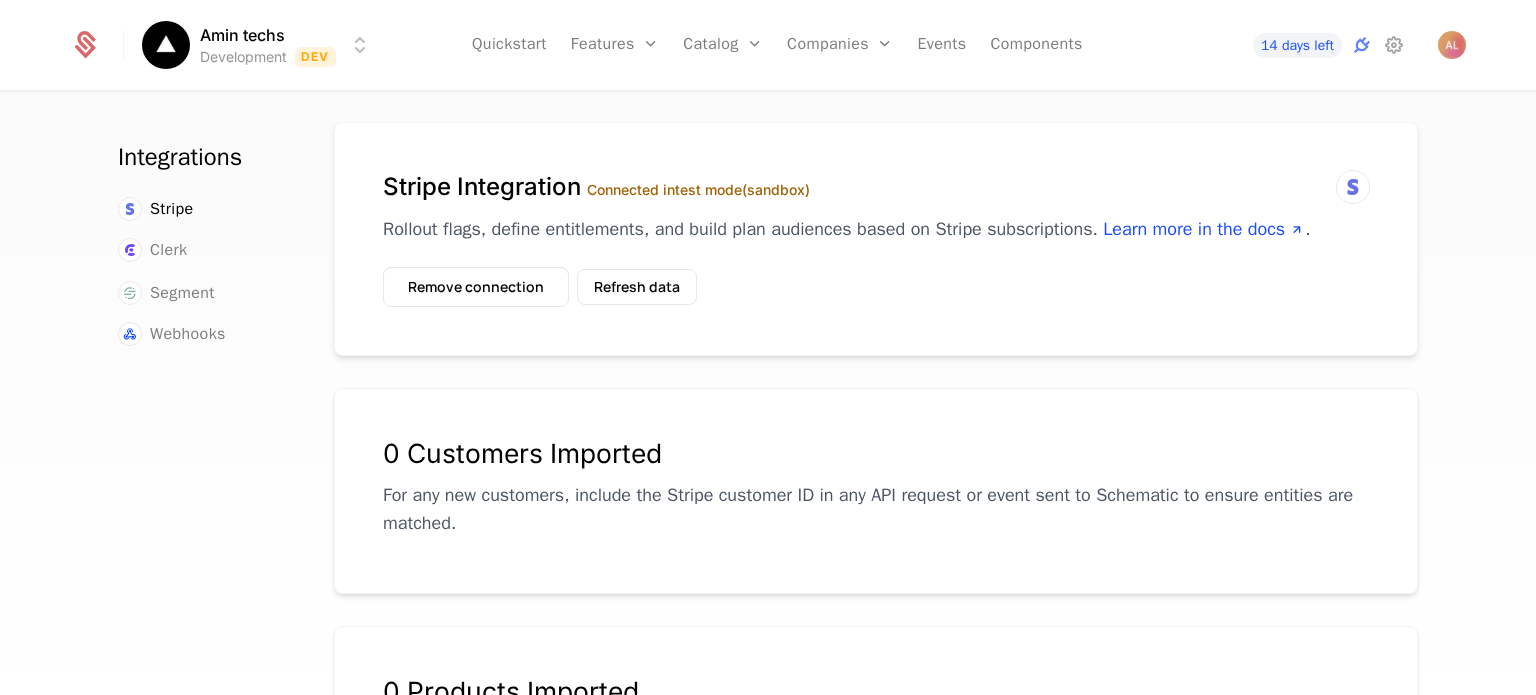 scroll, scrollTop: 8, scrollLeft: 0, axis: vertical 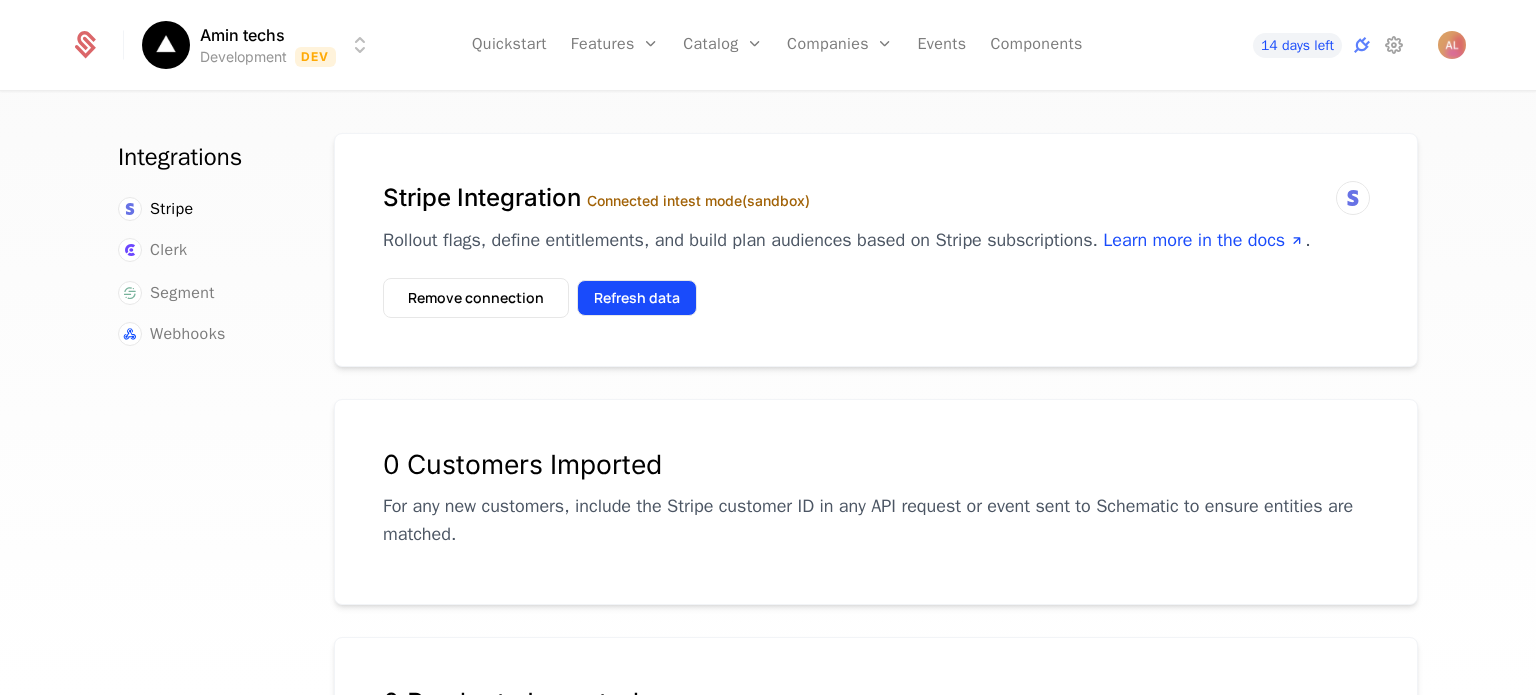 click on "Refresh data" at bounding box center (637, 298) 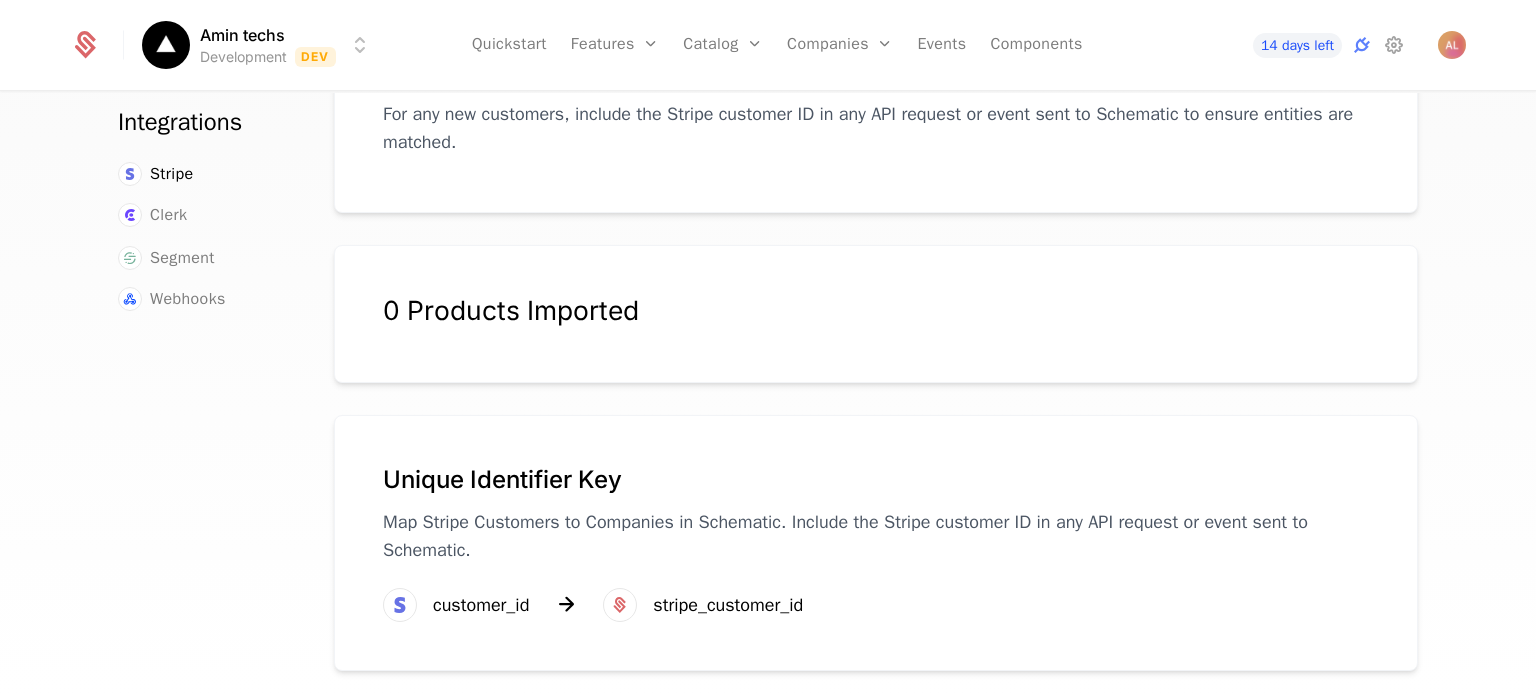 scroll, scrollTop: 408, scrollLeft: 0, axis: vertical 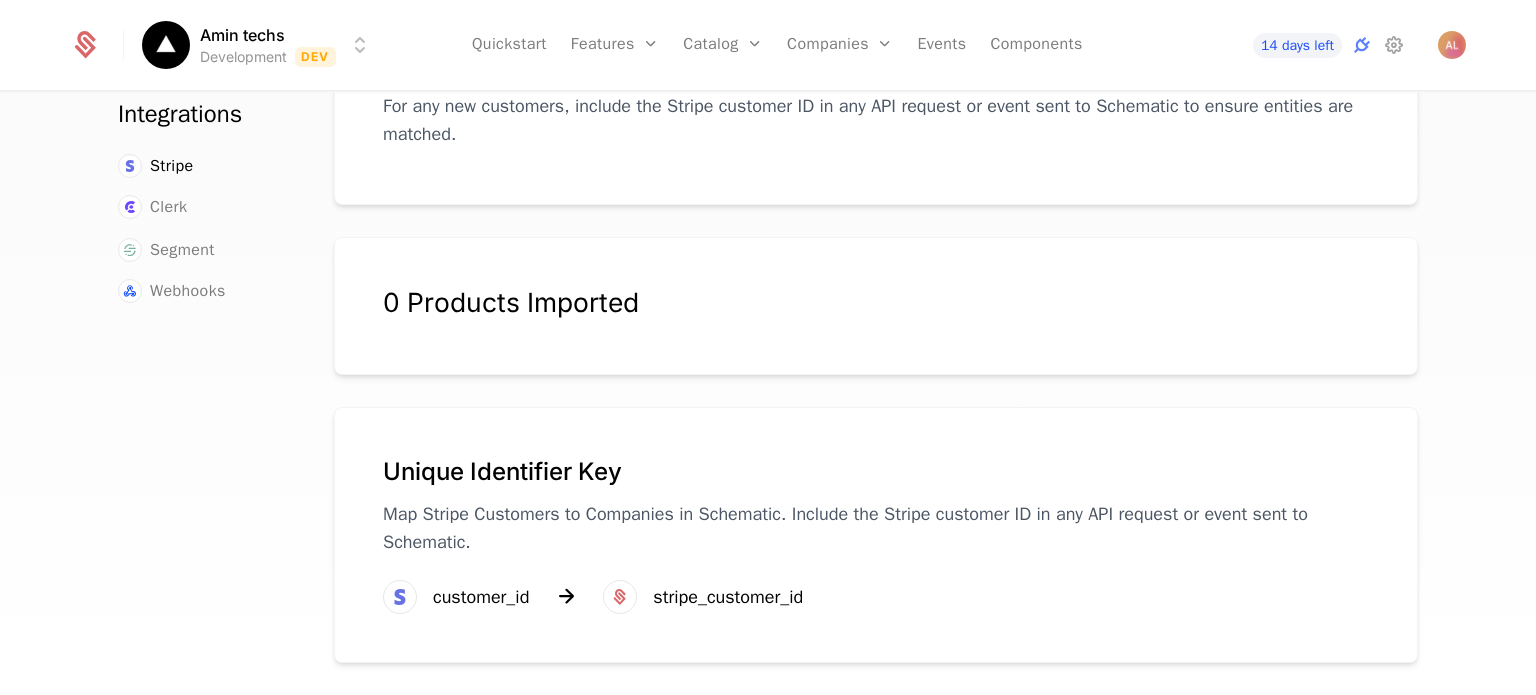 click on "0 Products Imported" at bounding box center (876, 302) 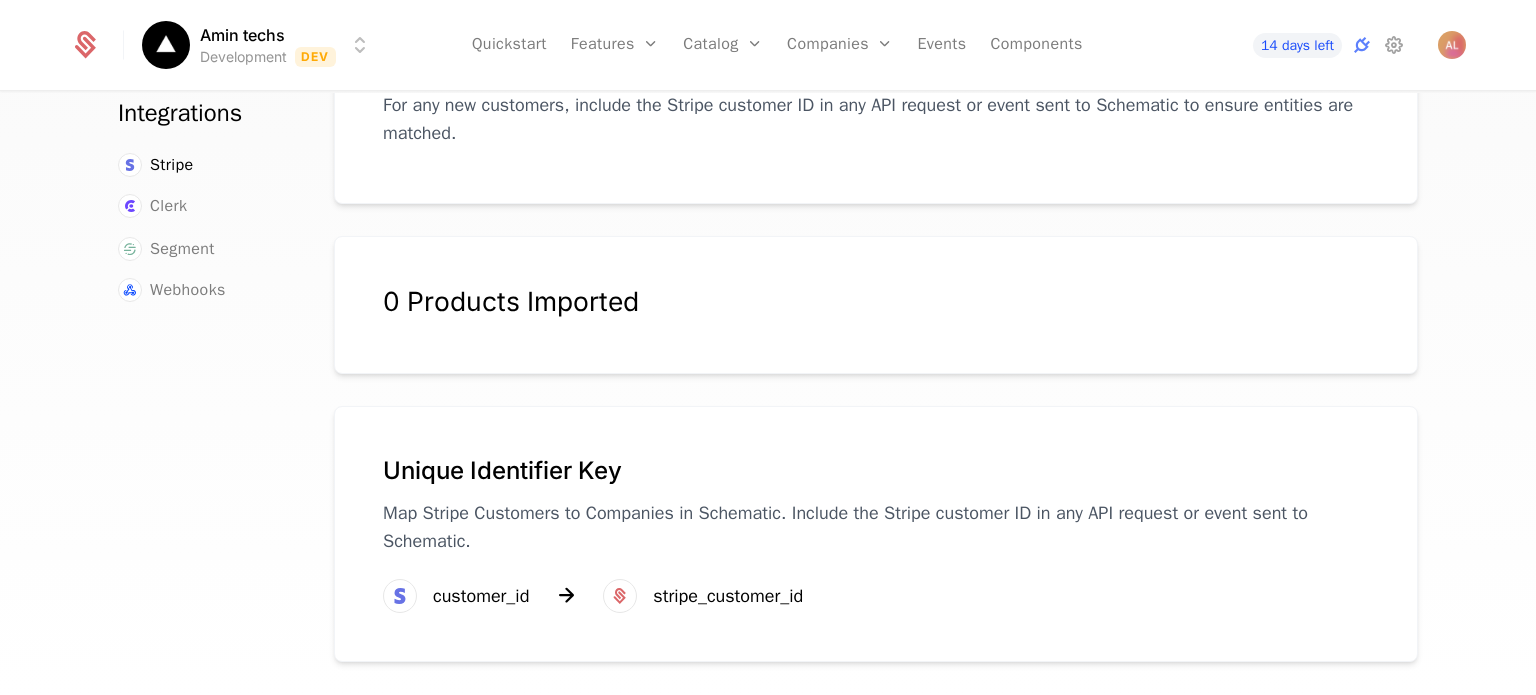 scroll, scrollTop: 0, scrollLeft: 0, axis: both 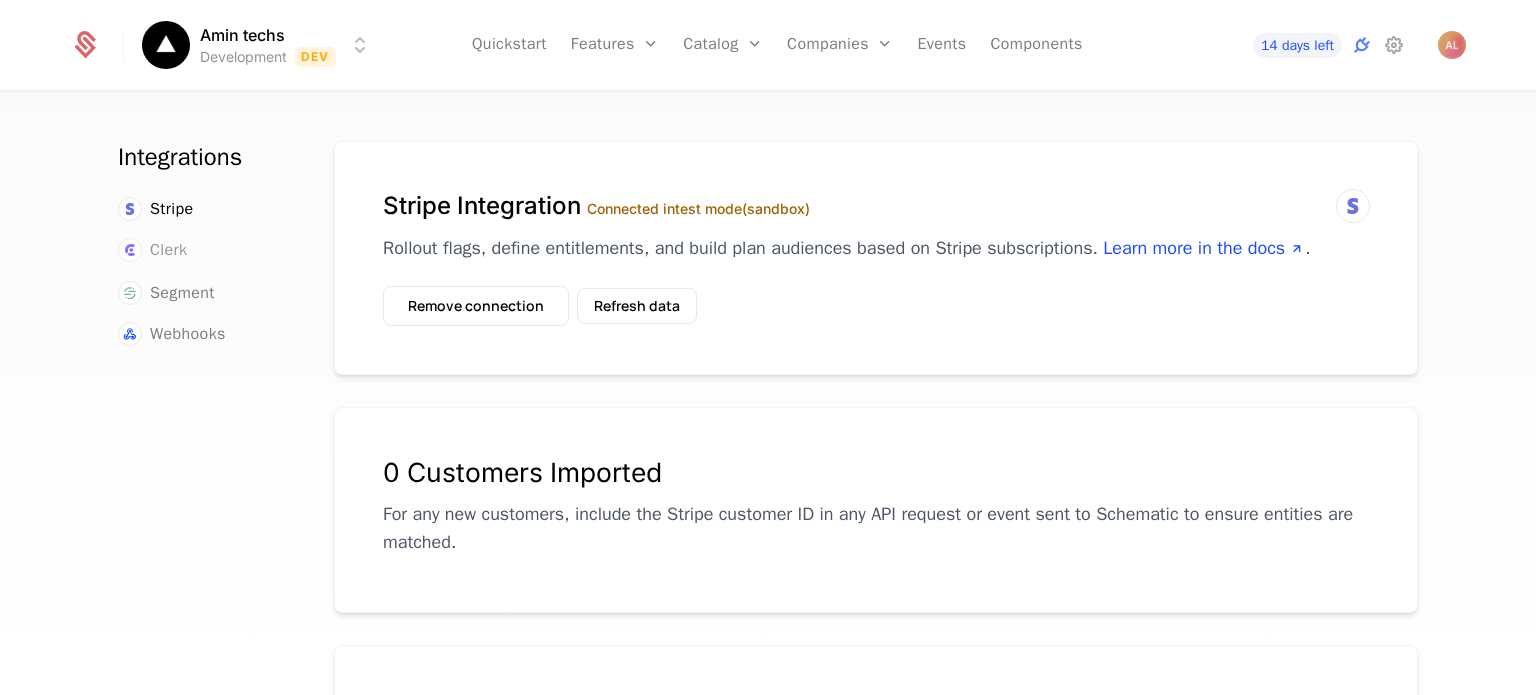 click on "Clerk" at bounding box center (168, 250) 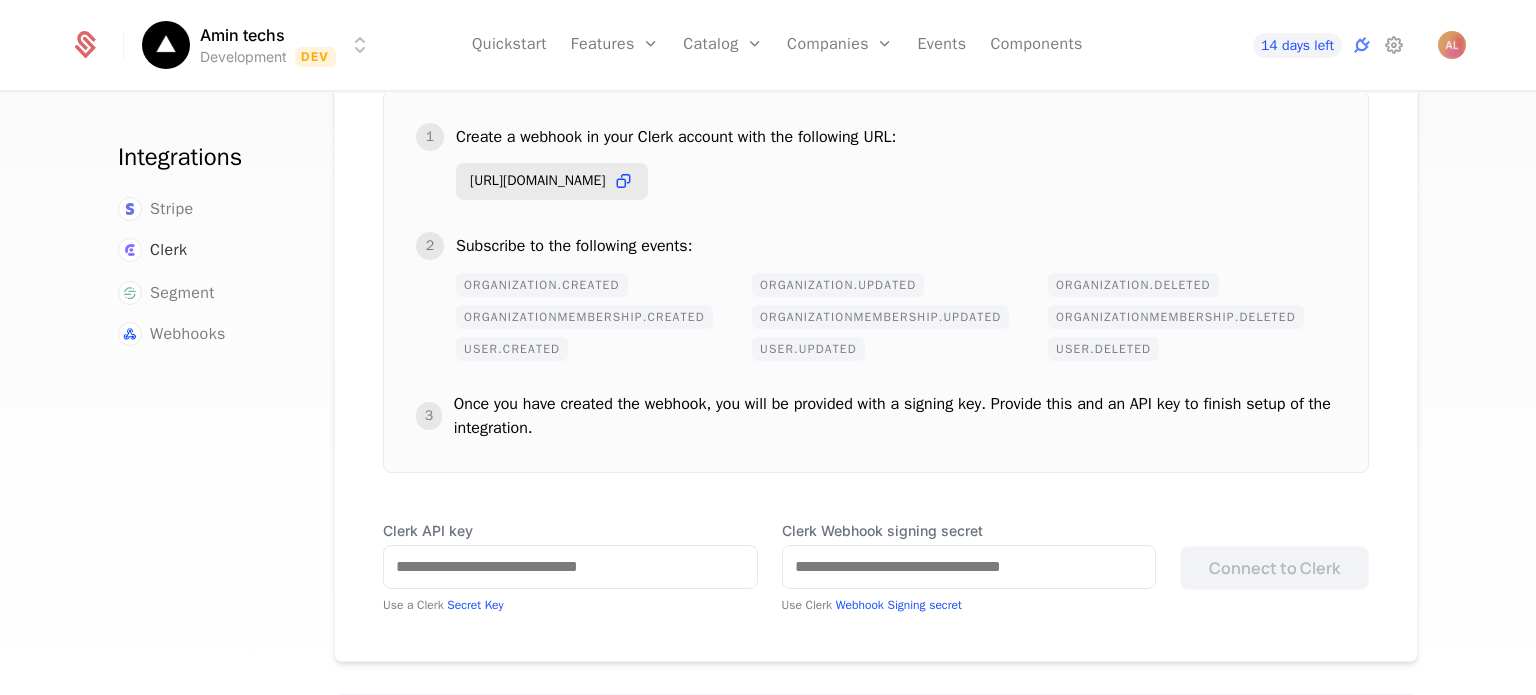 scroll, scrollTop: 367, scrollLeft: 0, axis: vertical 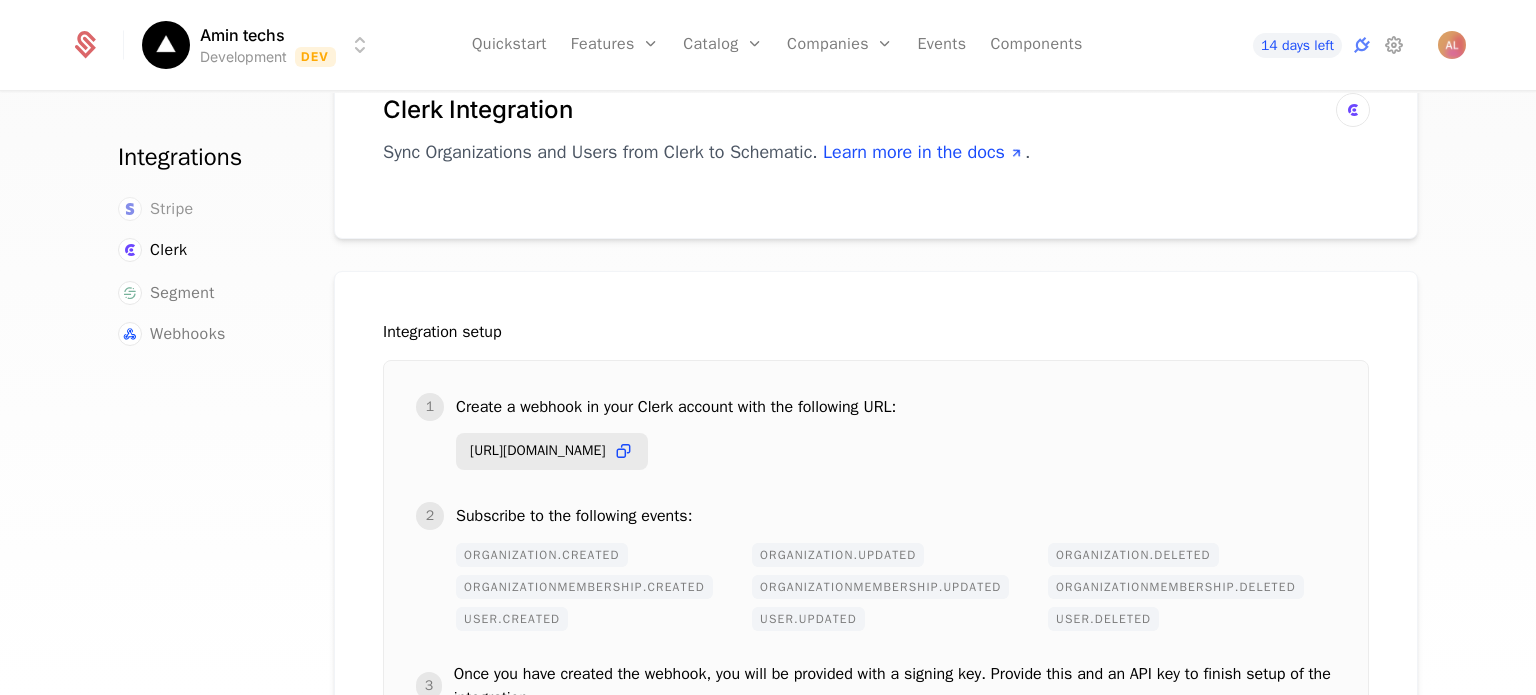 click on "Stripe" at bounding box center (172, 209) 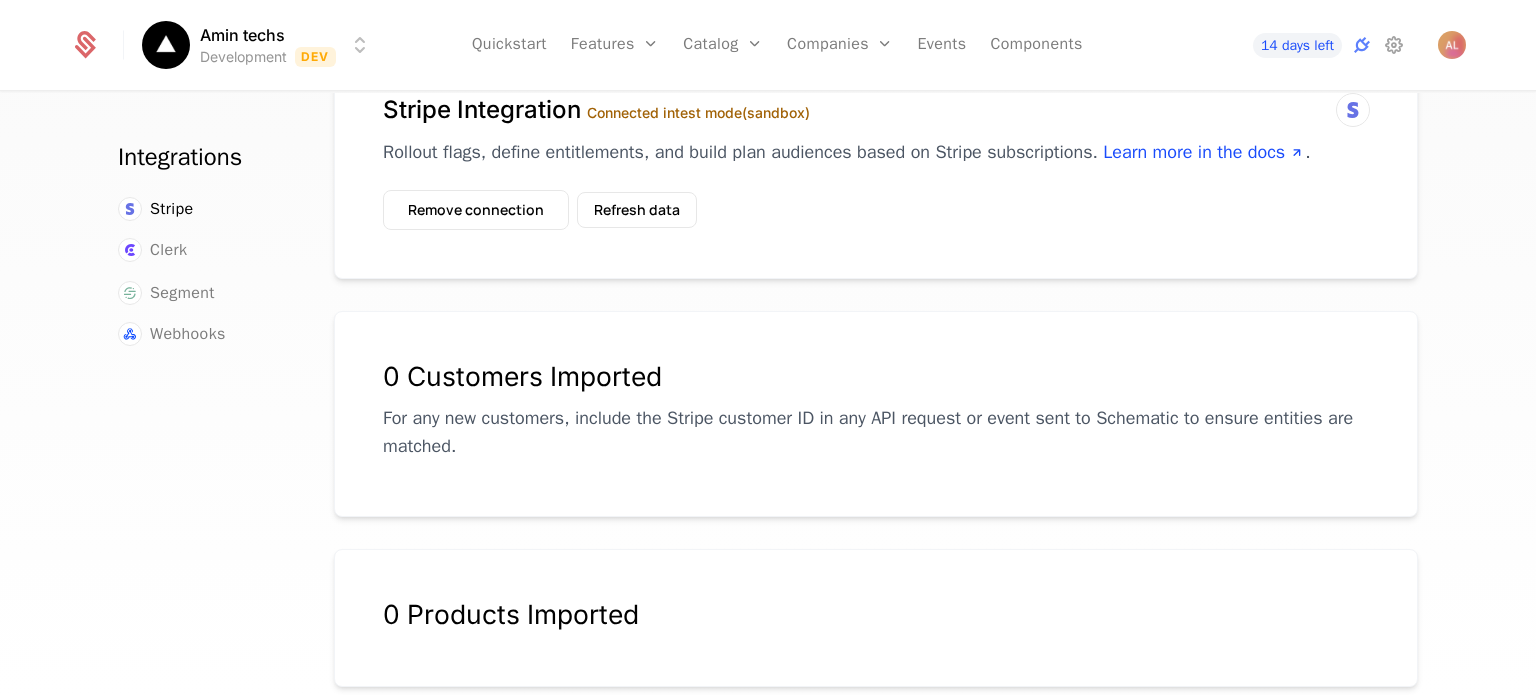 scroll, scrollTop: 0, scrollLeft: 0, axis: both 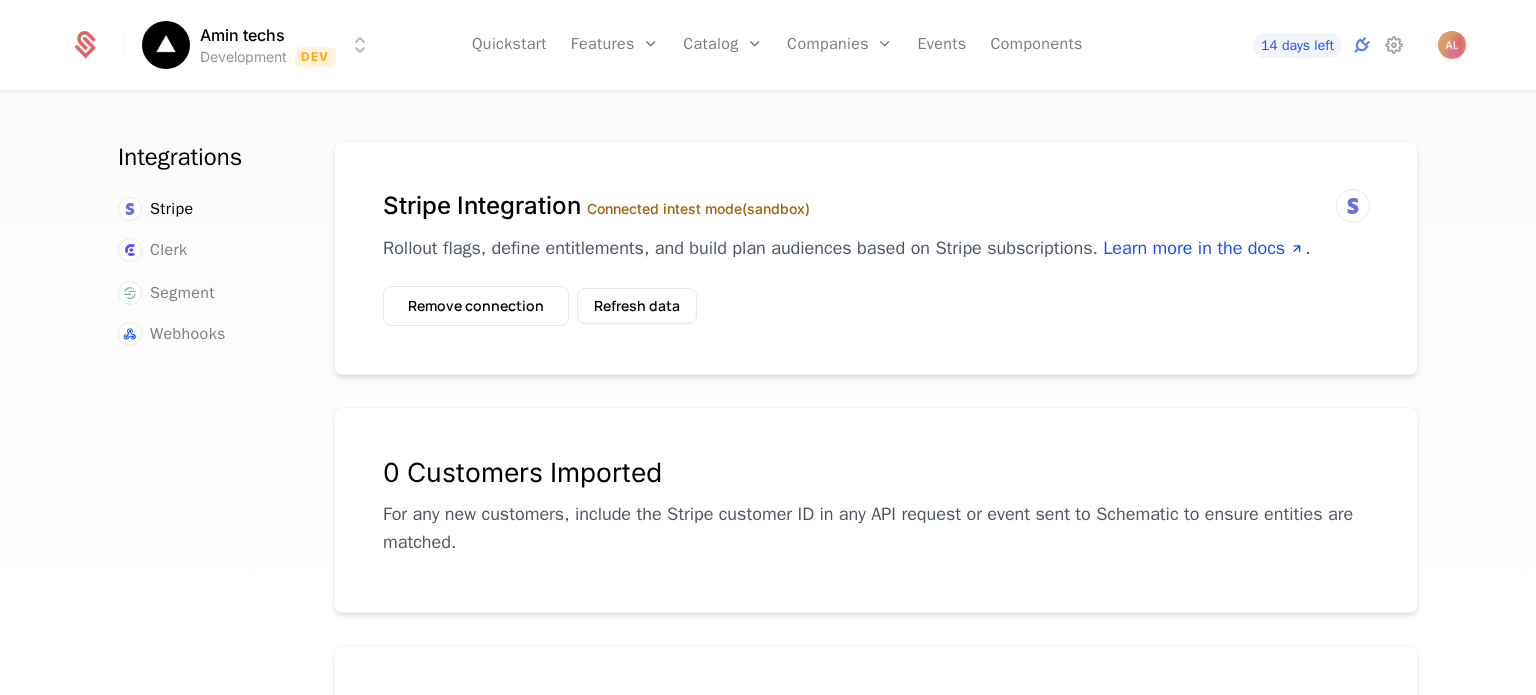 click on "Rollout flags, define entitlements, and build plan audiences based on Stripe subscriptions.   Learn more in the docs ." at bounding box center (876, 248) 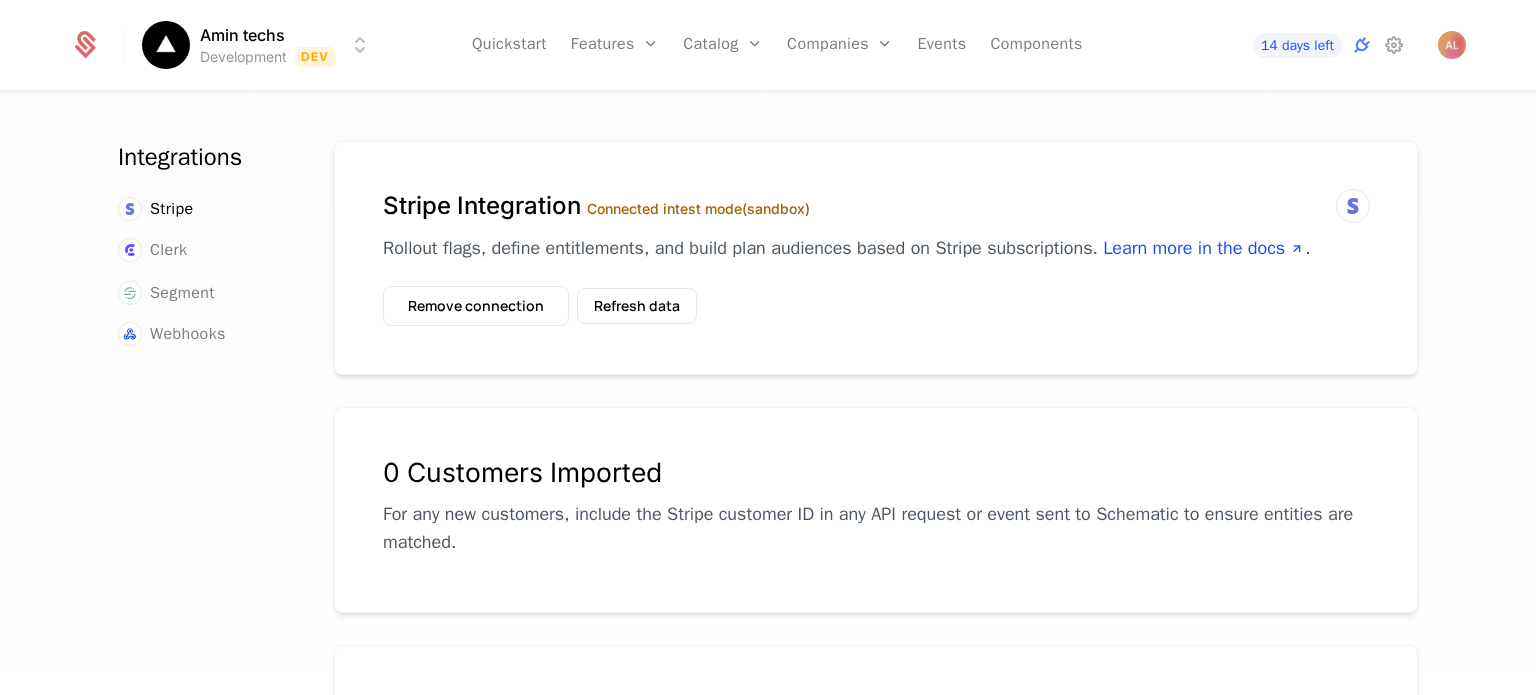 click on "Stripe Integration   Connected in   test mode  (sandbox)   Rollout flags, define entitlements, and build plan audiences based on Stripe subscriptions.   Learn more in the docs ." at bounding box center (876, 226) 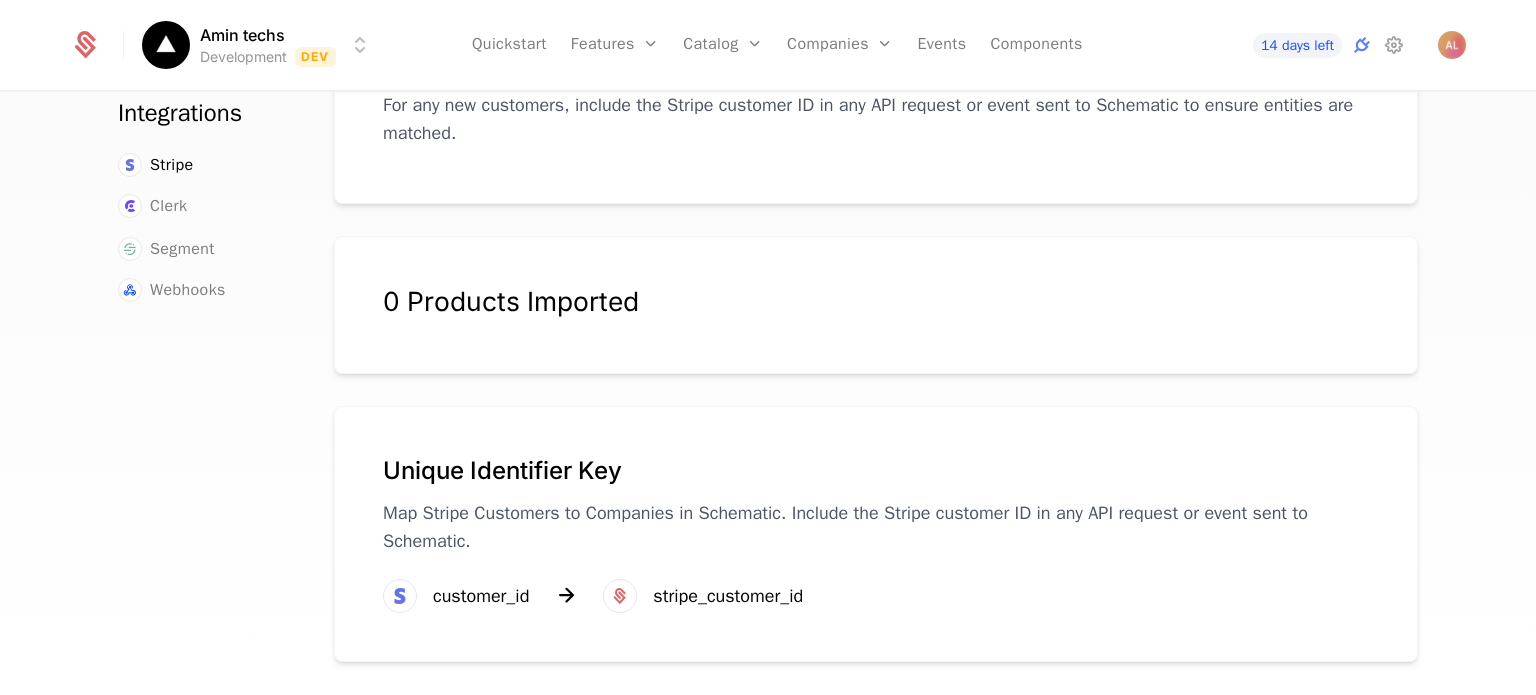 scroll, scrollTop: 0, scrollLeft: 0, axis: both 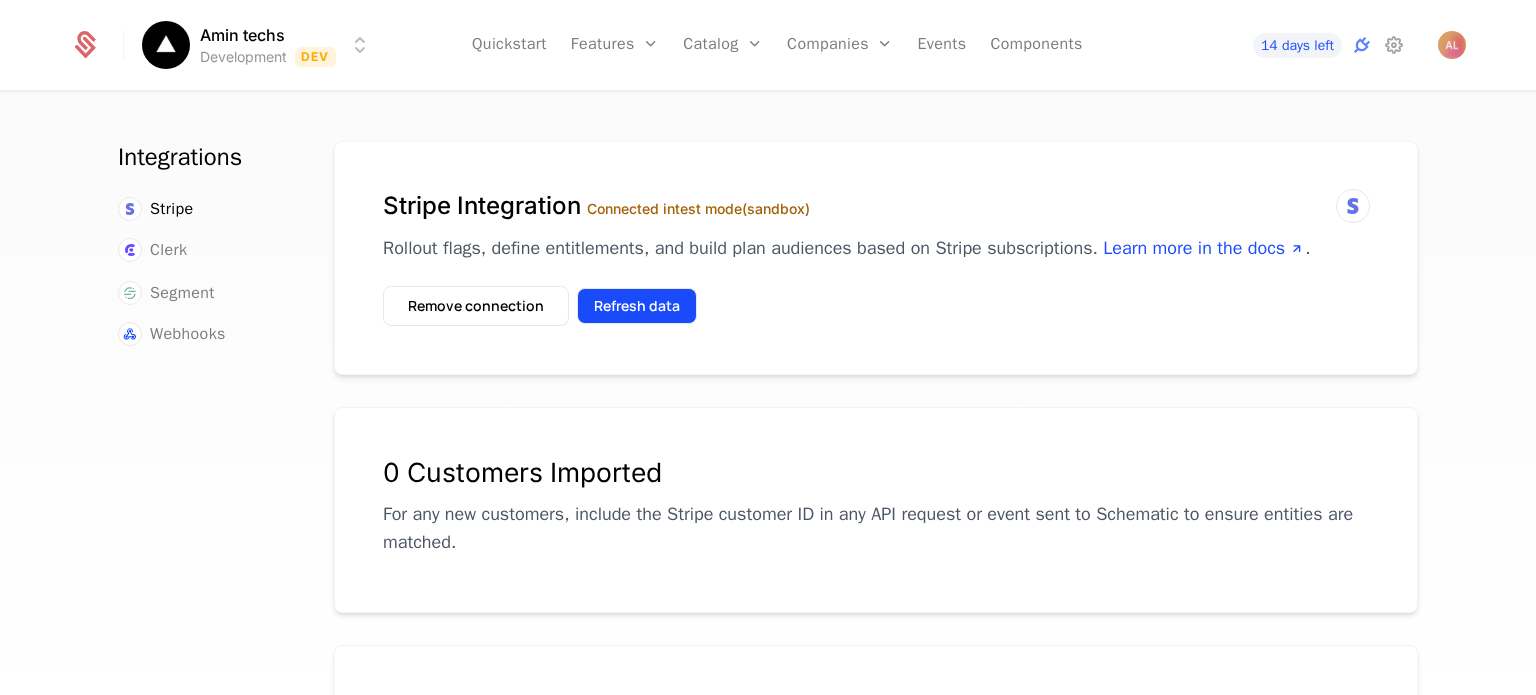 click on "Refresh data" at bounding box center [637, 306] 